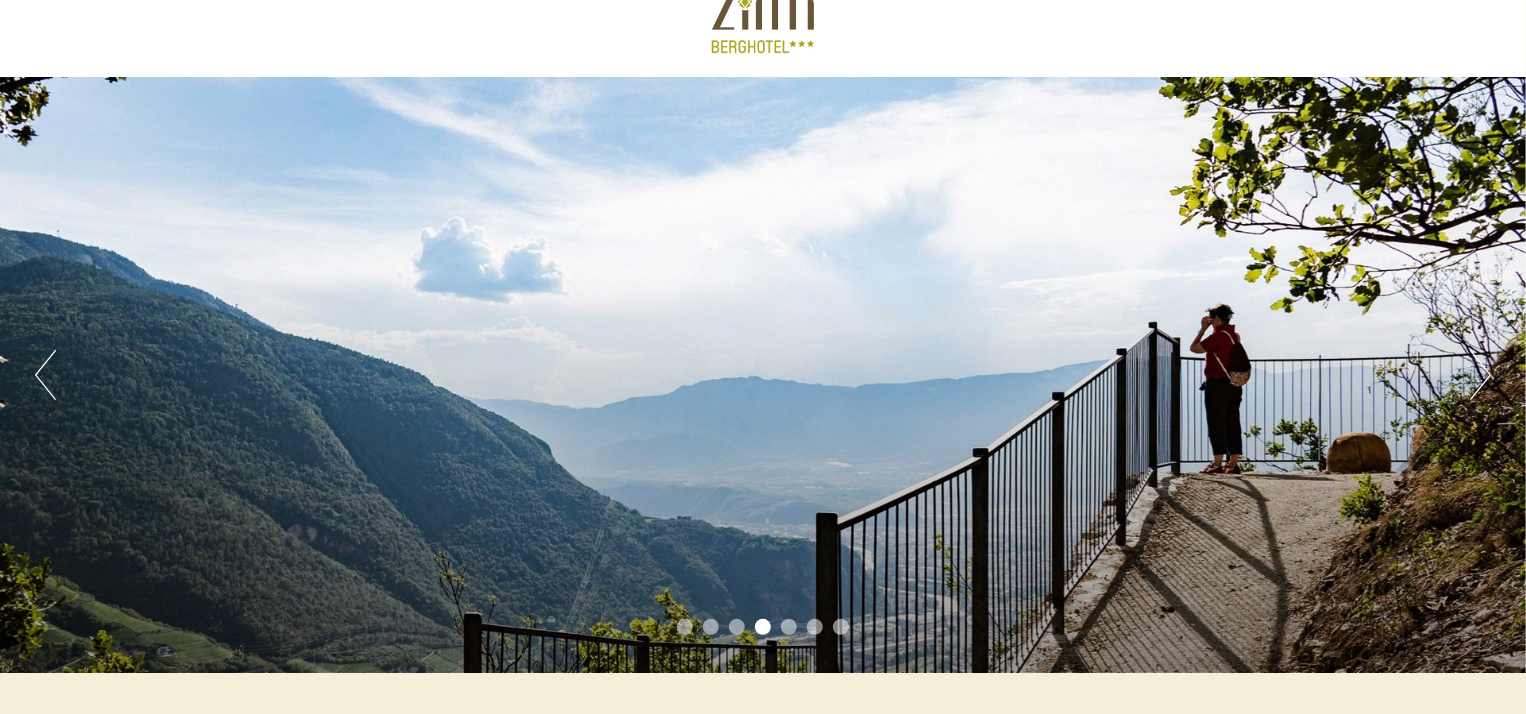 scroll, scrollTop: 0, scrollLeft: 0, axis: both 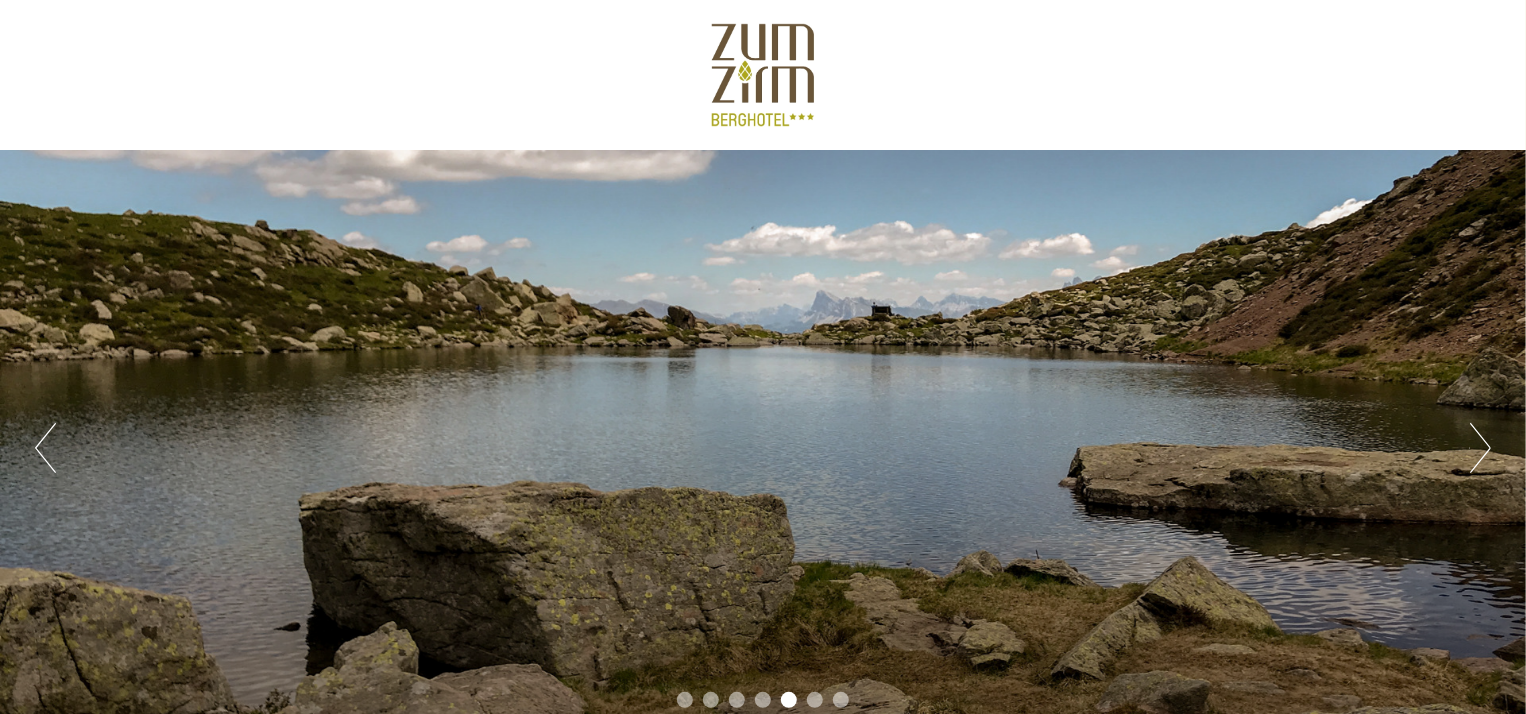 drag, startPoint x: 834, startPoint y: 117, endPoint x: 717, endPoint y: 53, distance: 133.36041 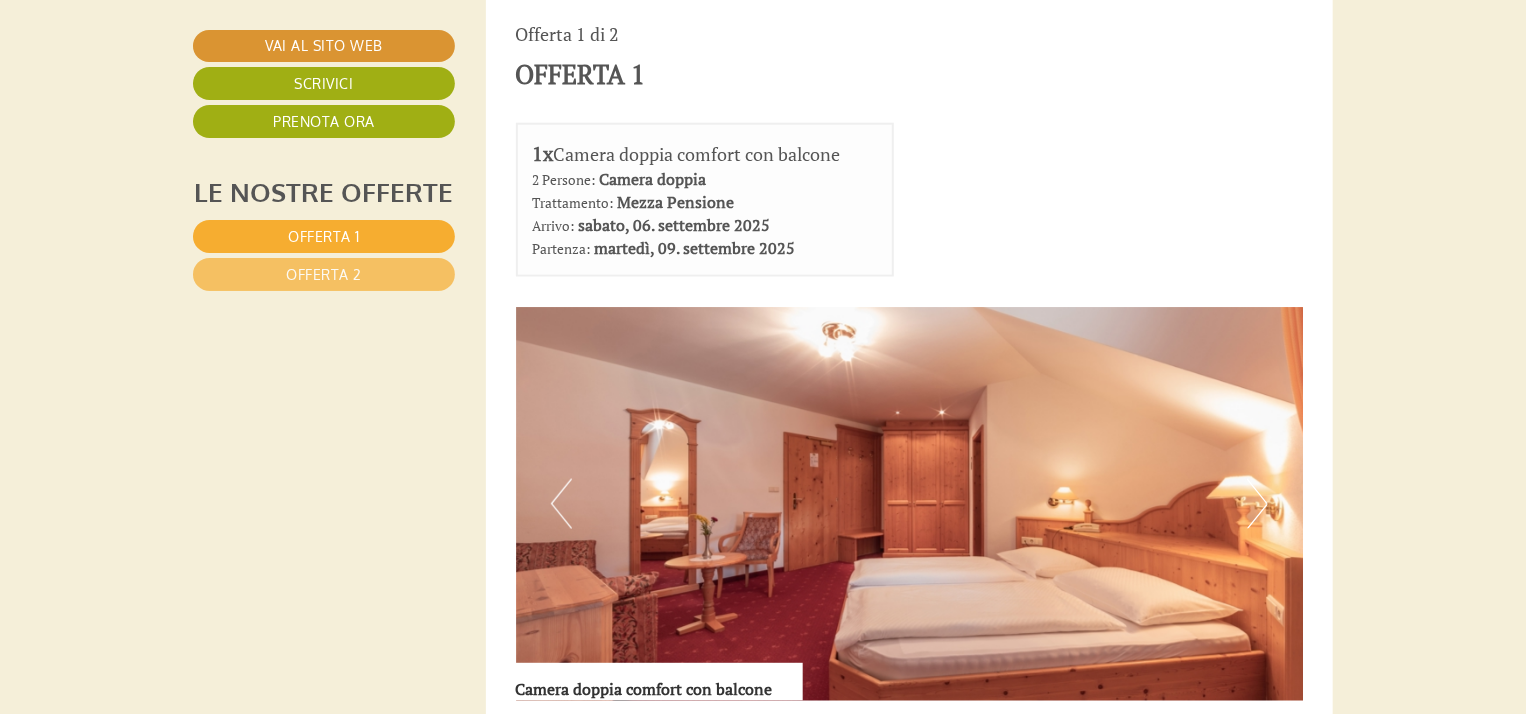 scroll, scrollTop: 1200, scrollLeft: 0, axis: vertical 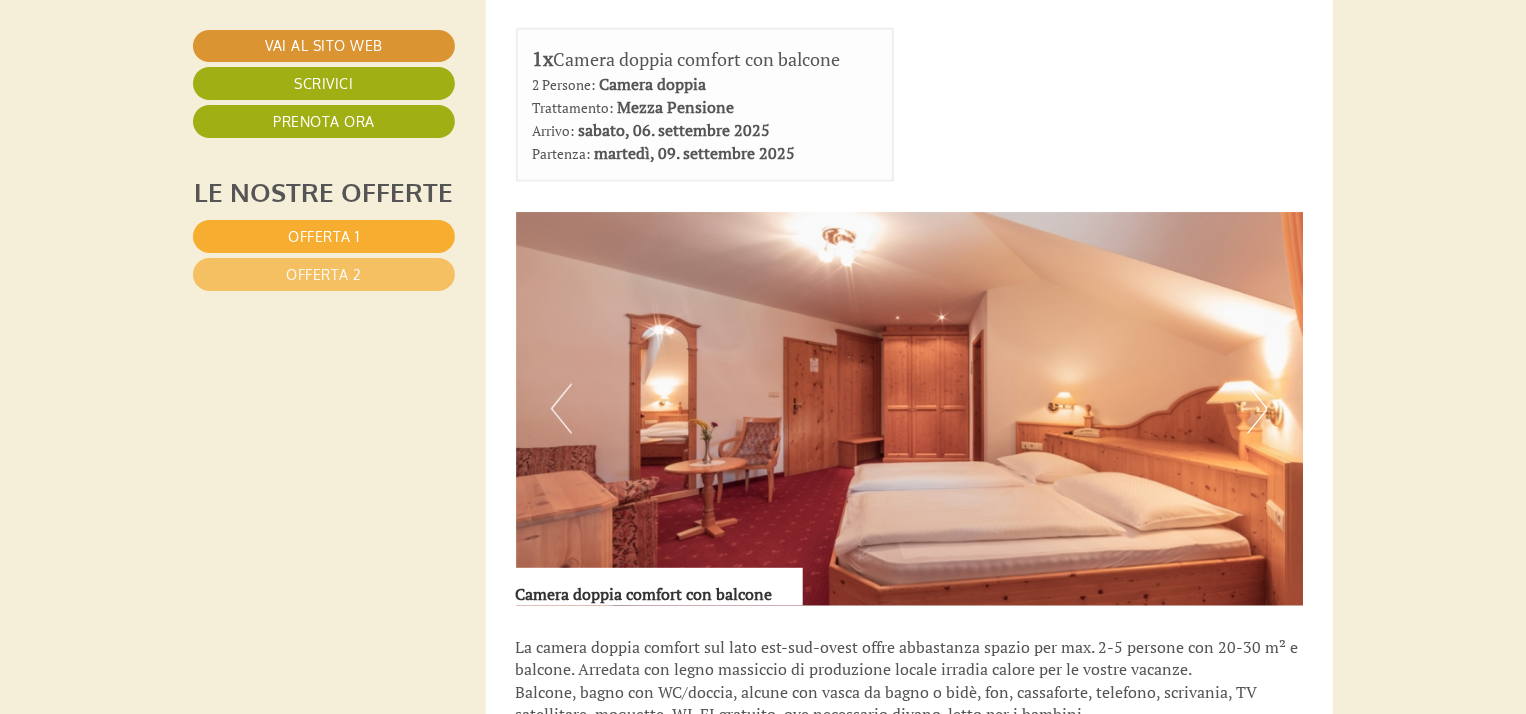click on "Next" at bounding box center [1257, 409] 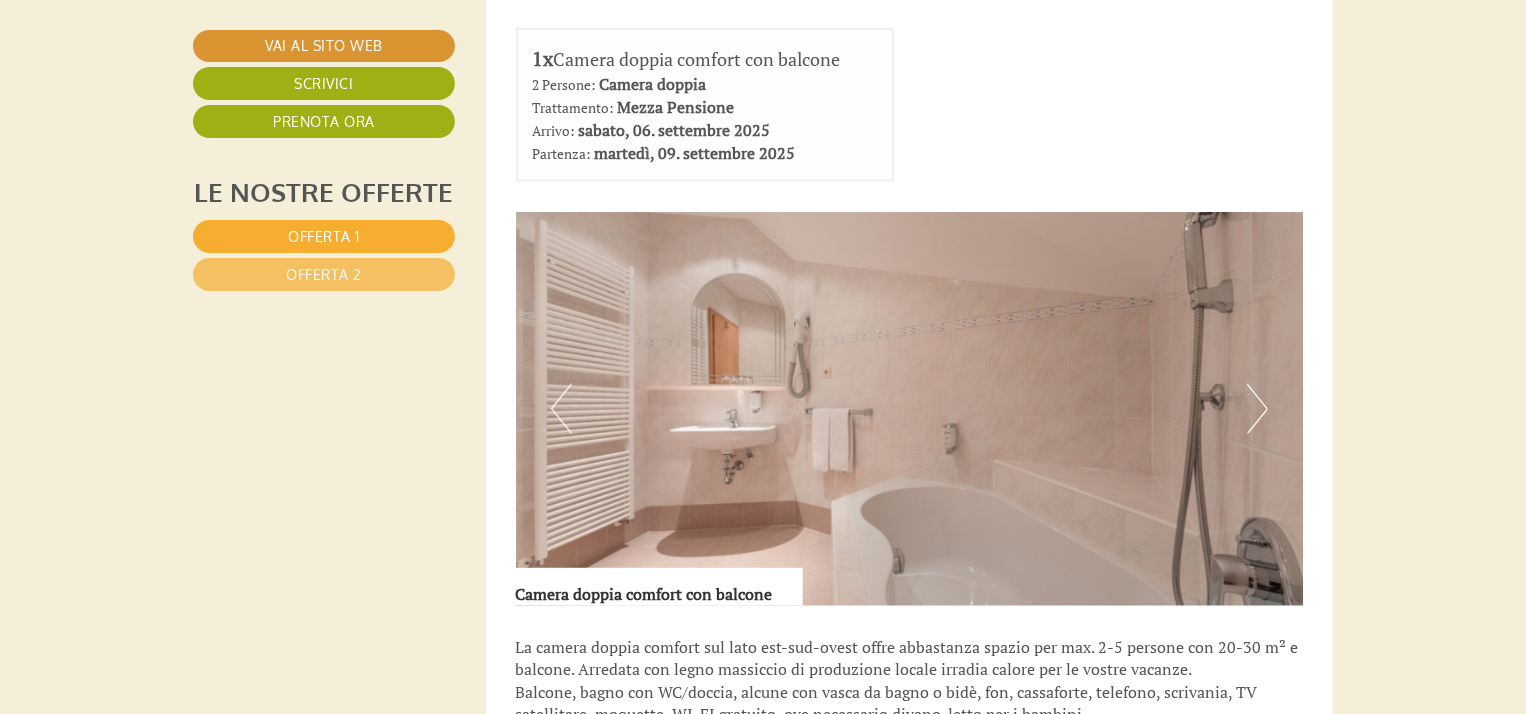 click on "Next" at bounding box center [1257, 409] 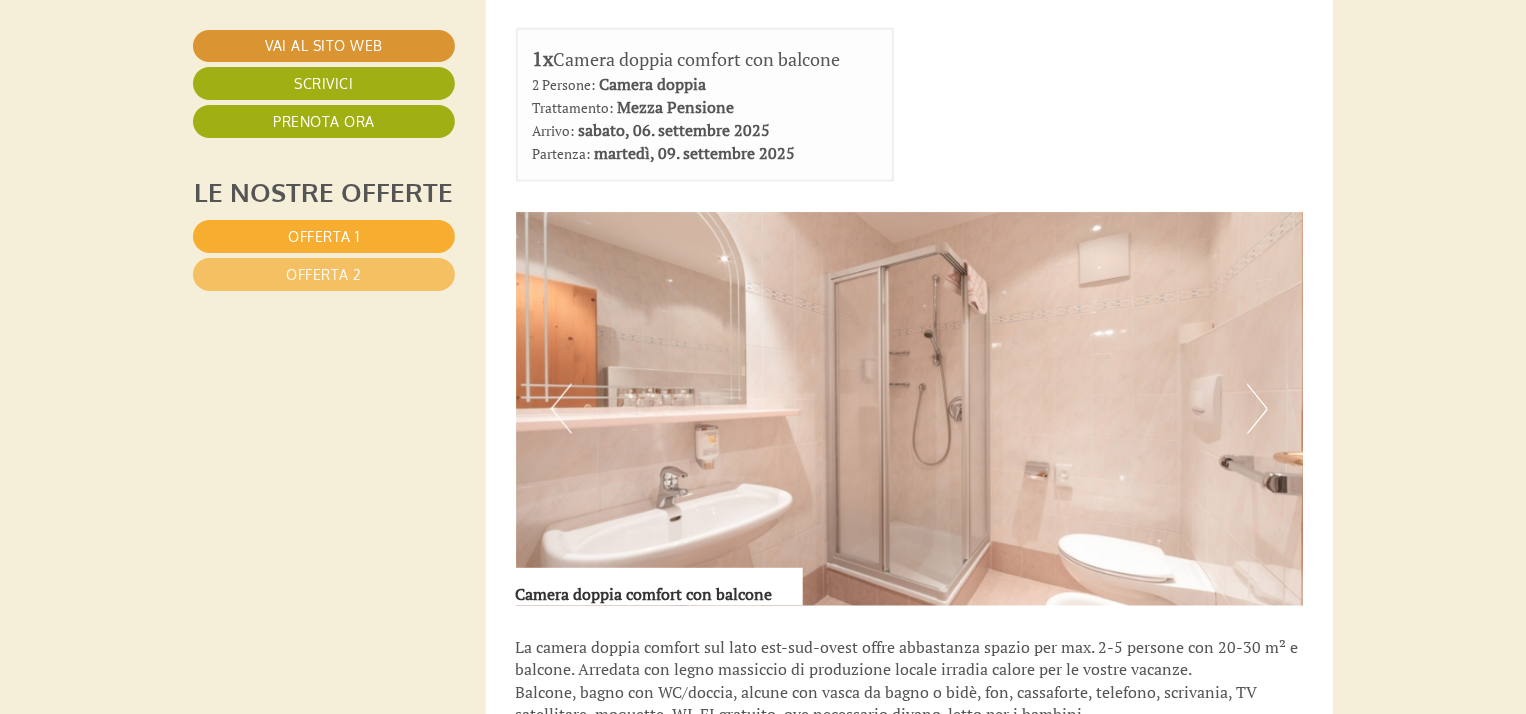 click on "Next" at bounding box center [1257, 409] 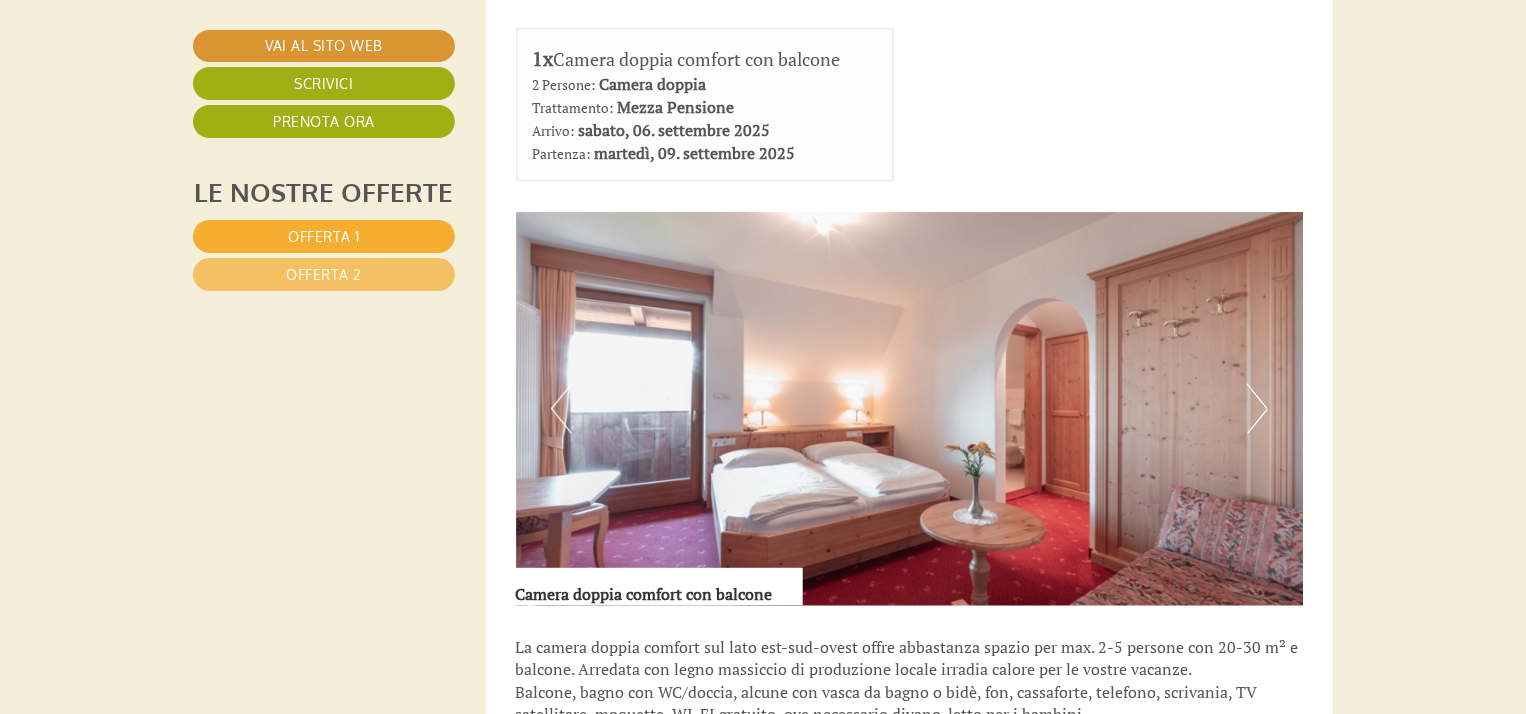 click on "Next" at bounding box center (1257, 409) 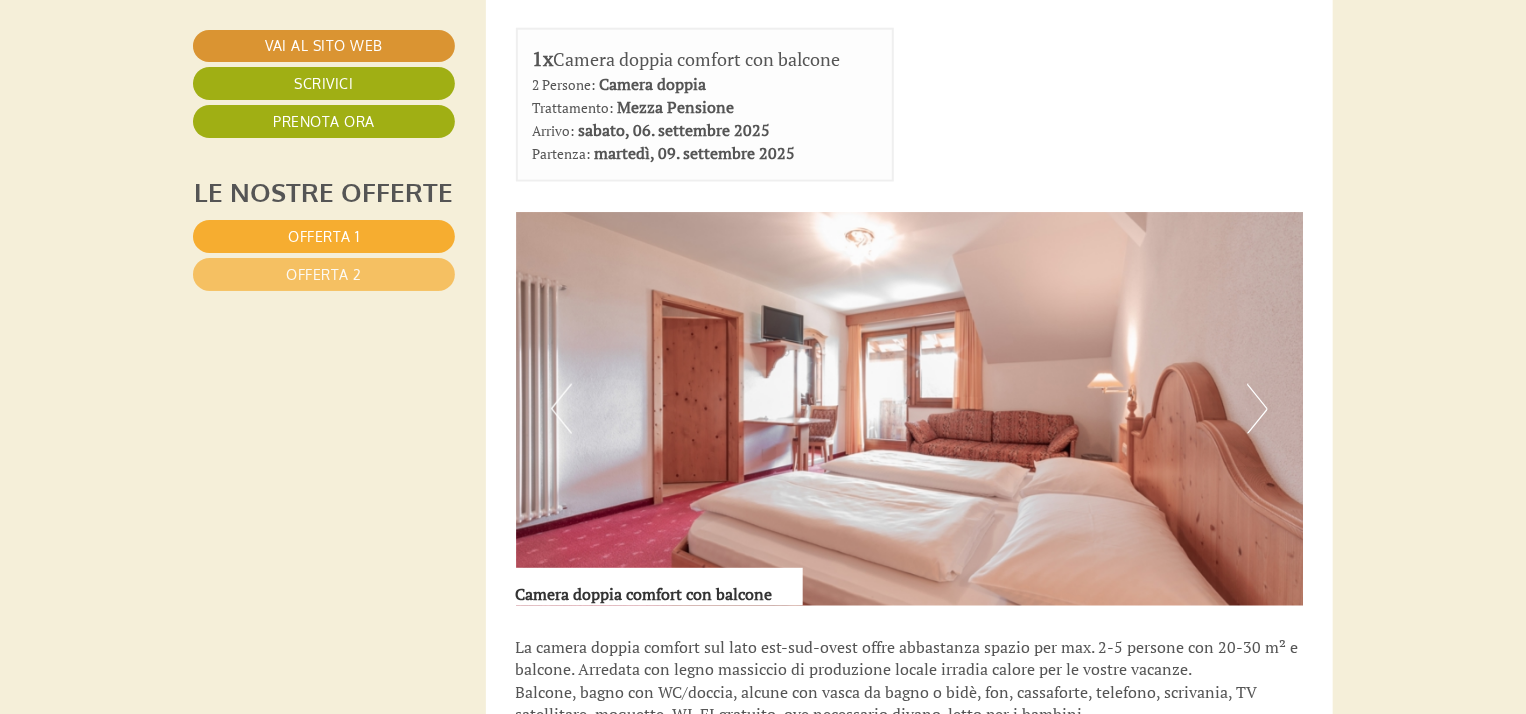 click on "Next" at bounding box center (1257, 409) 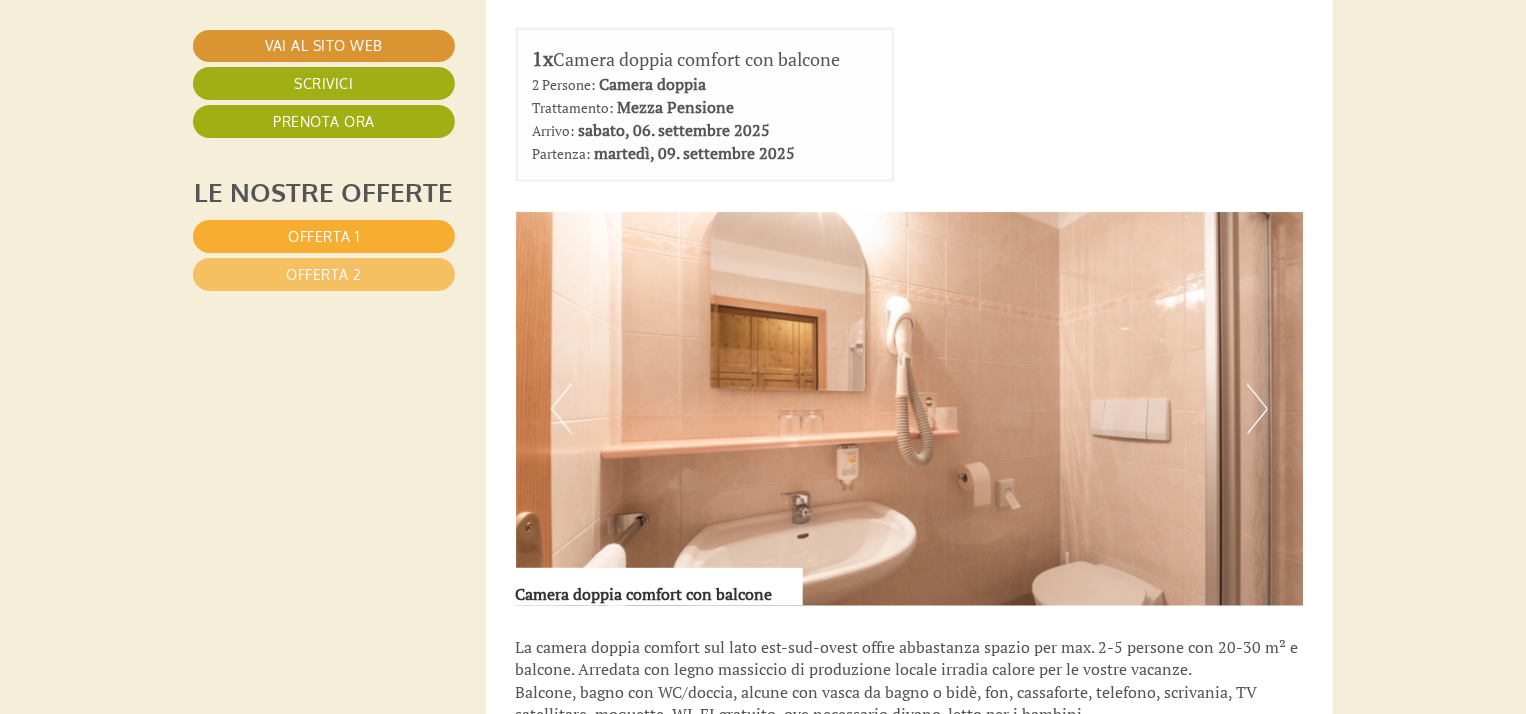 click on "Next" at bounding box center (1257, 409) 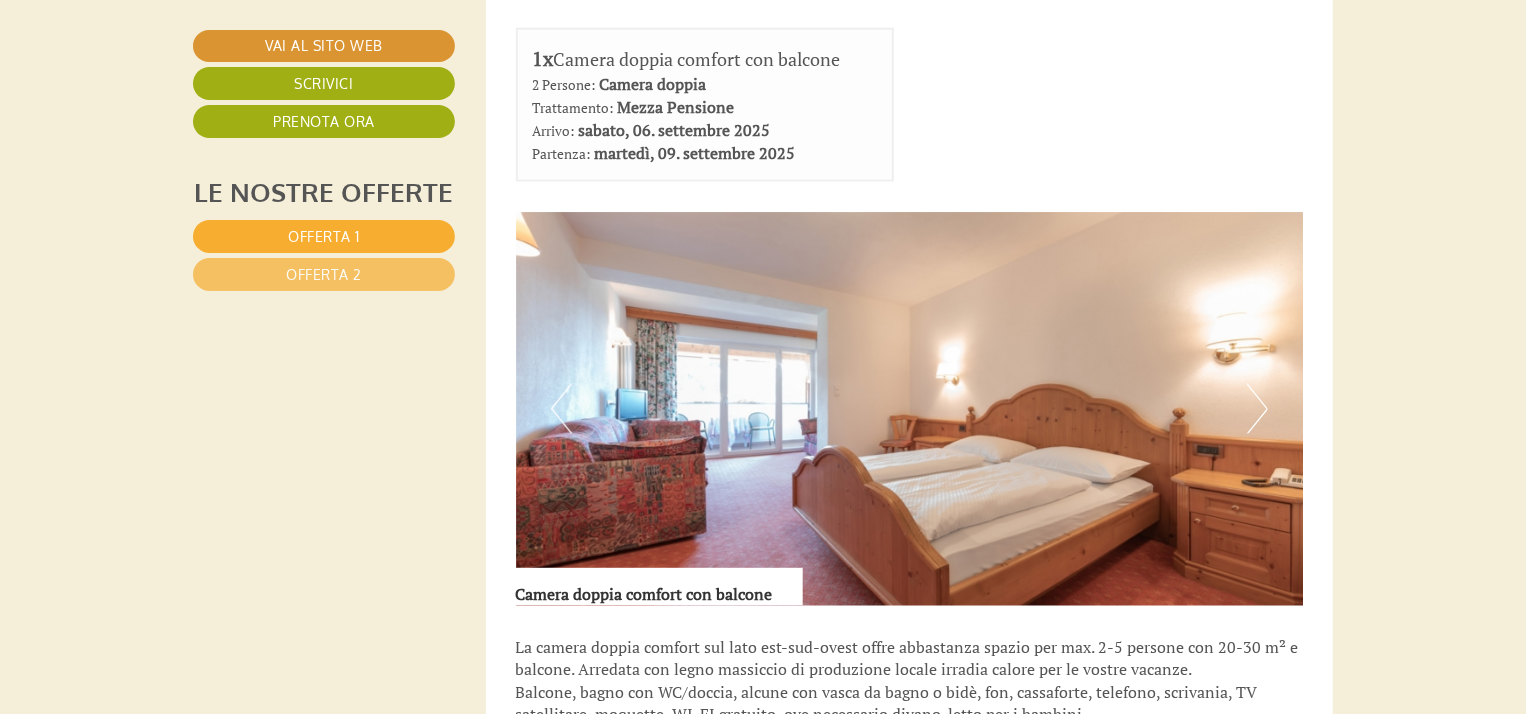 click on "Next" at bounding box center (1257, 409) 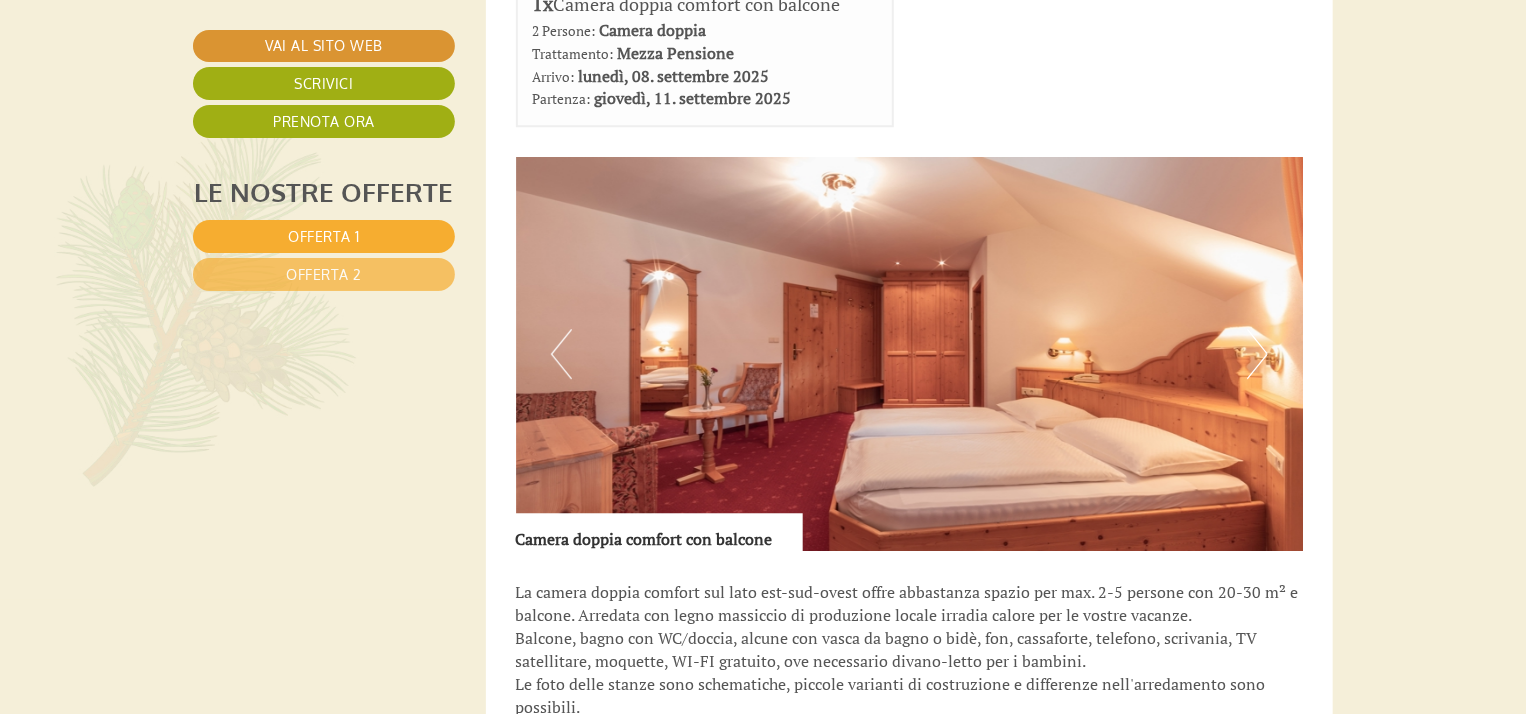 scroll, scrollTop: 2700, scrollLeft: 0, axis: vertical 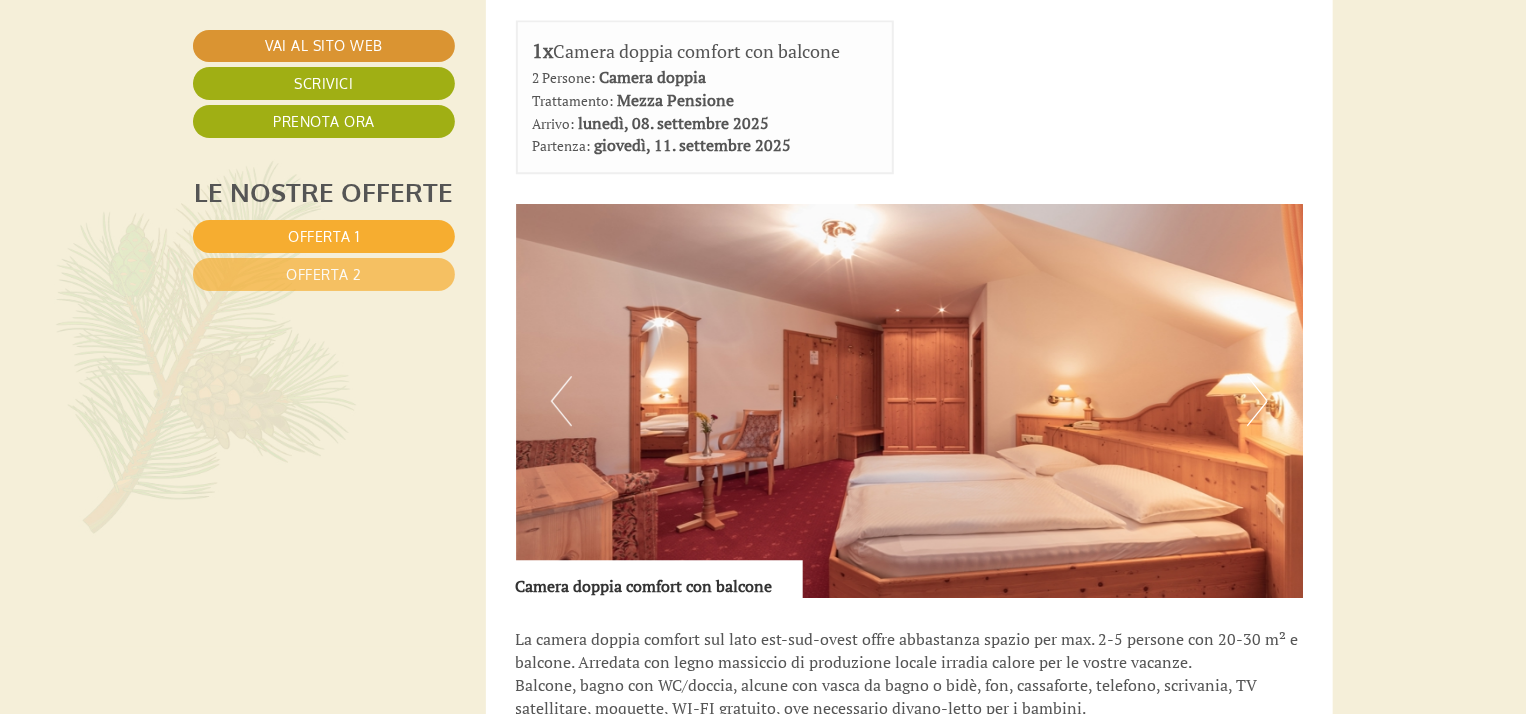 click on "Next" at bounding box center [1257, 401] 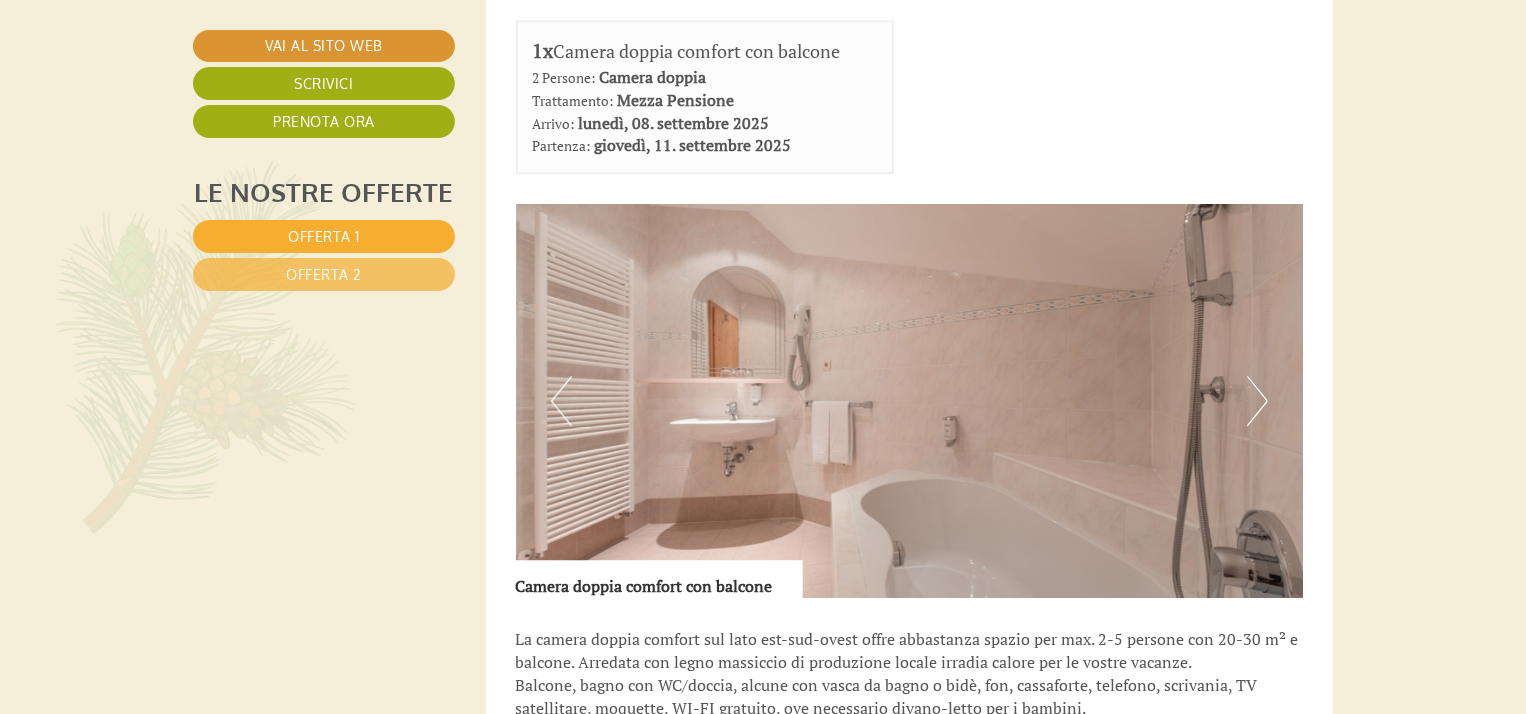 click on "Next" at bounding box center (1257, 401) 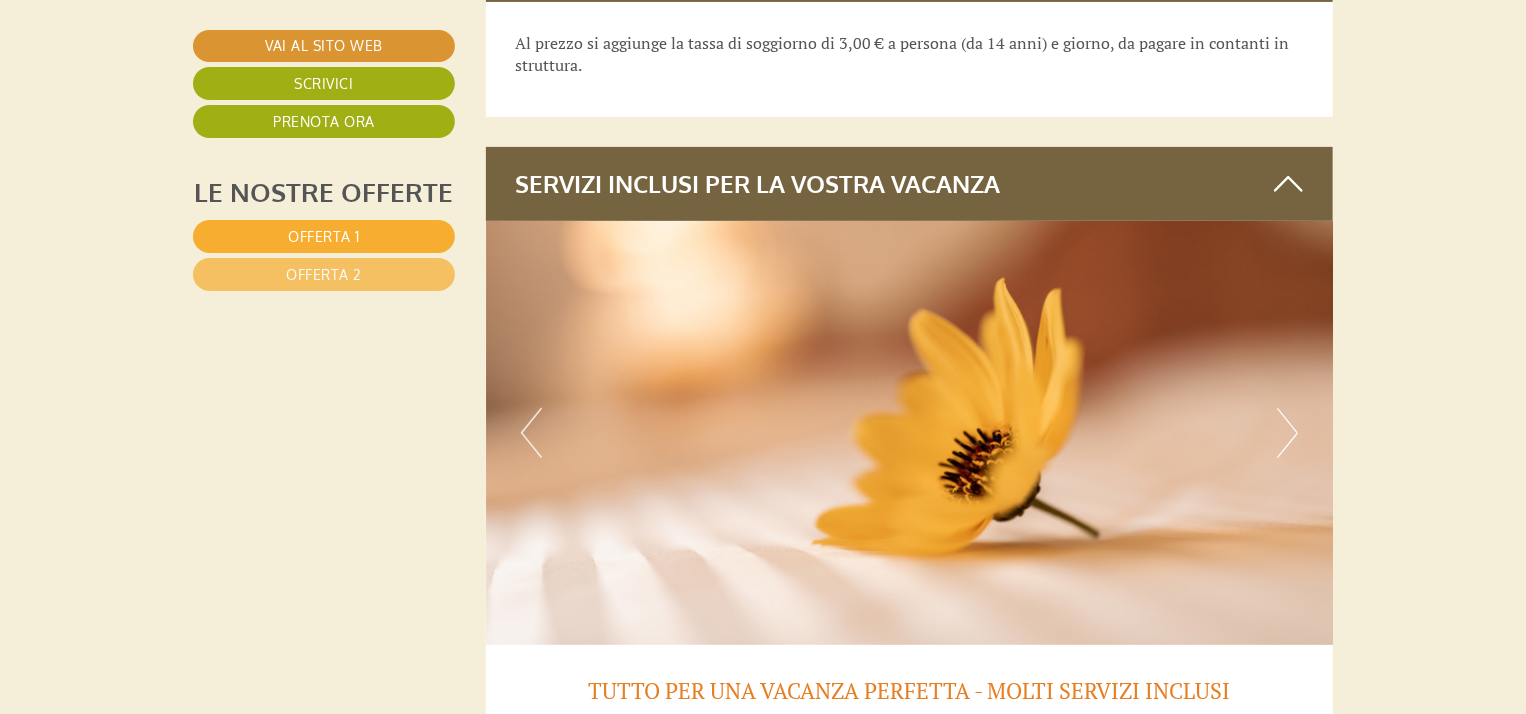 scroll, scrollTop: 4200, scrollLeft: 0, axis: vertical 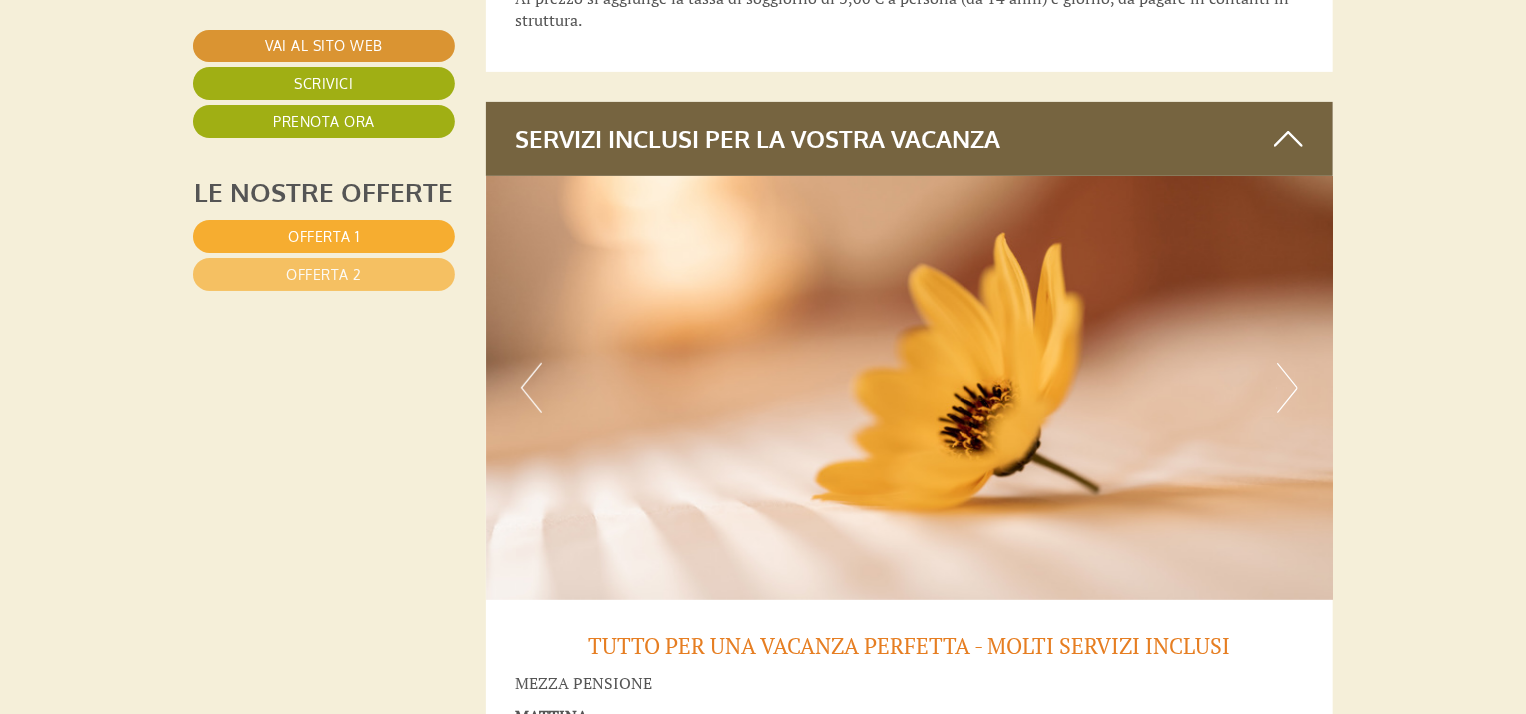 click on "Next" at bounding box center [1287, 388] 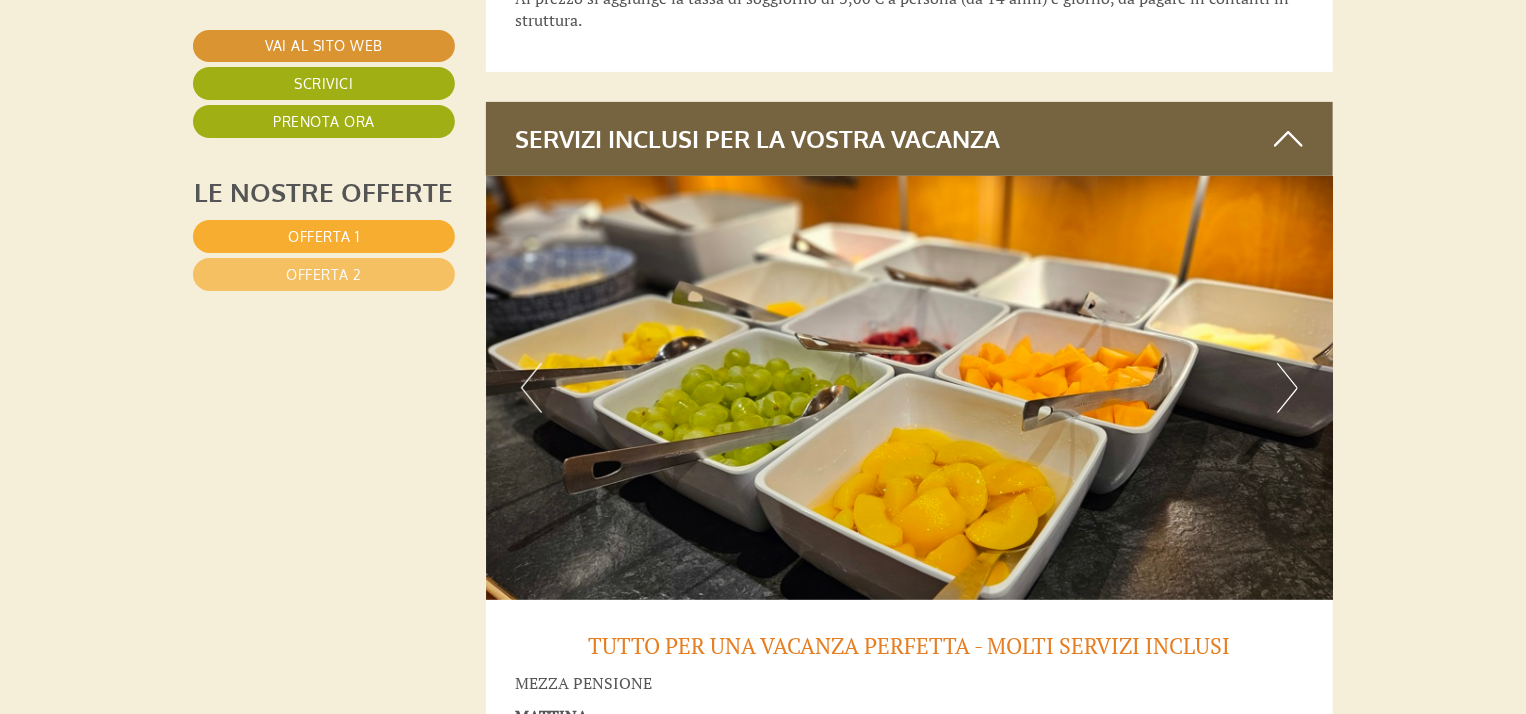 click on "Next" at bounding box center (1287, 388) 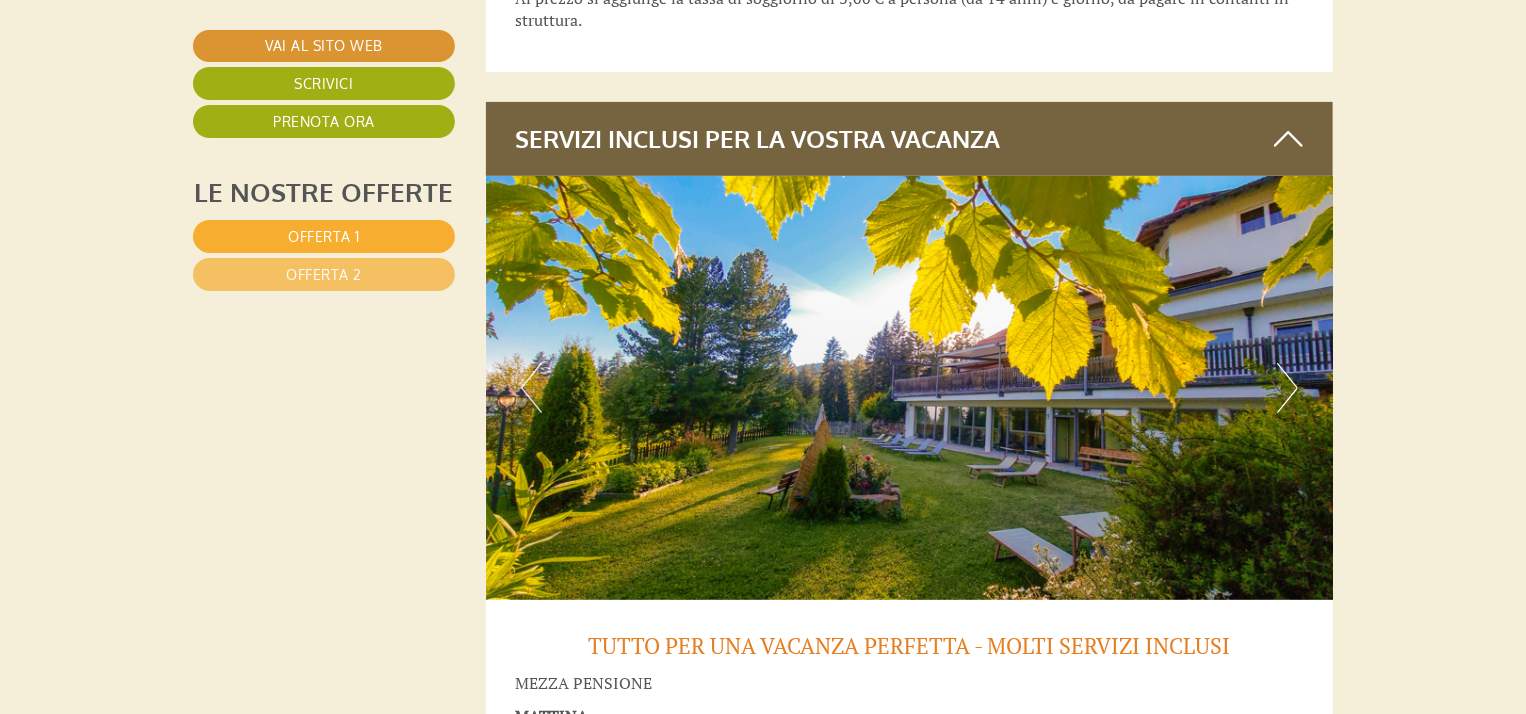 click on "Next" at bounding box center (1287, 388) 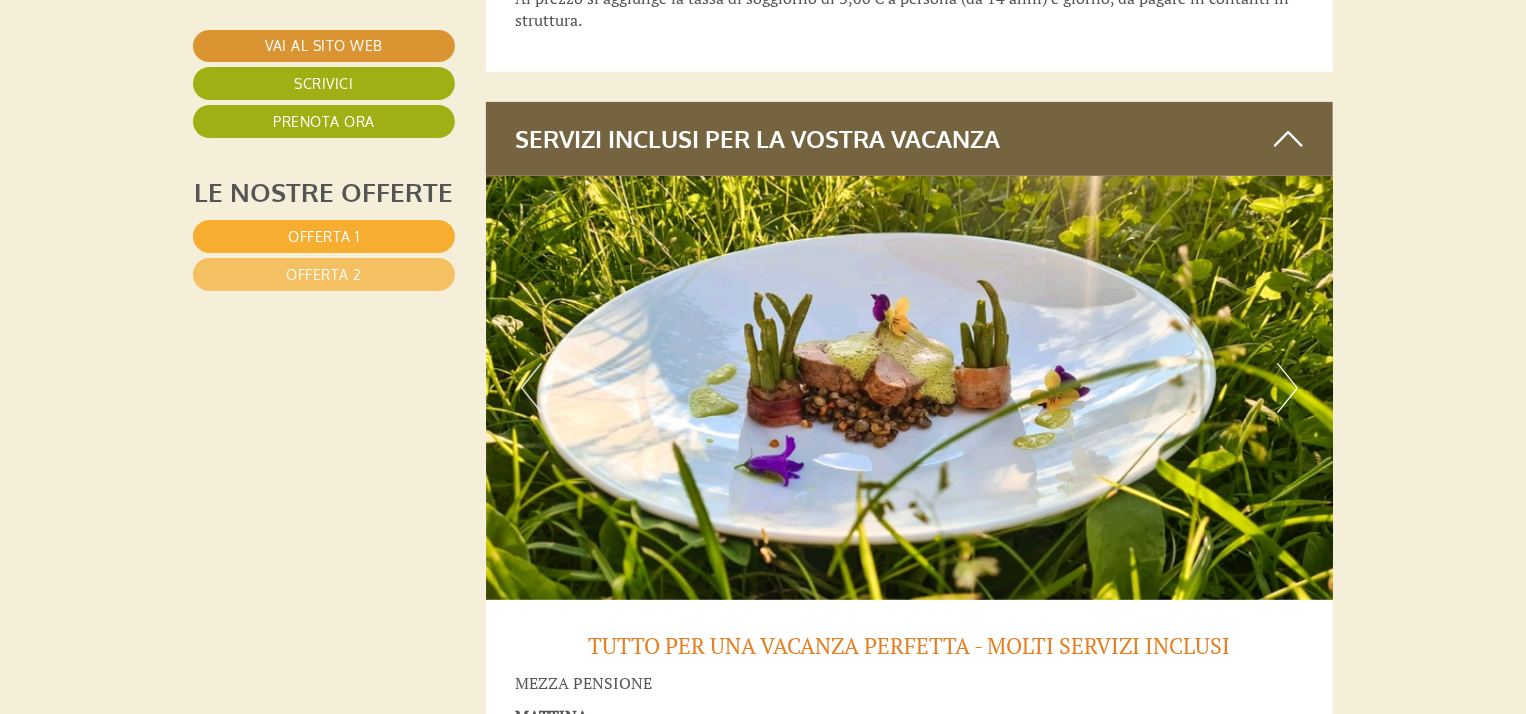 click on "Next" at bounding box center [1287, 388] 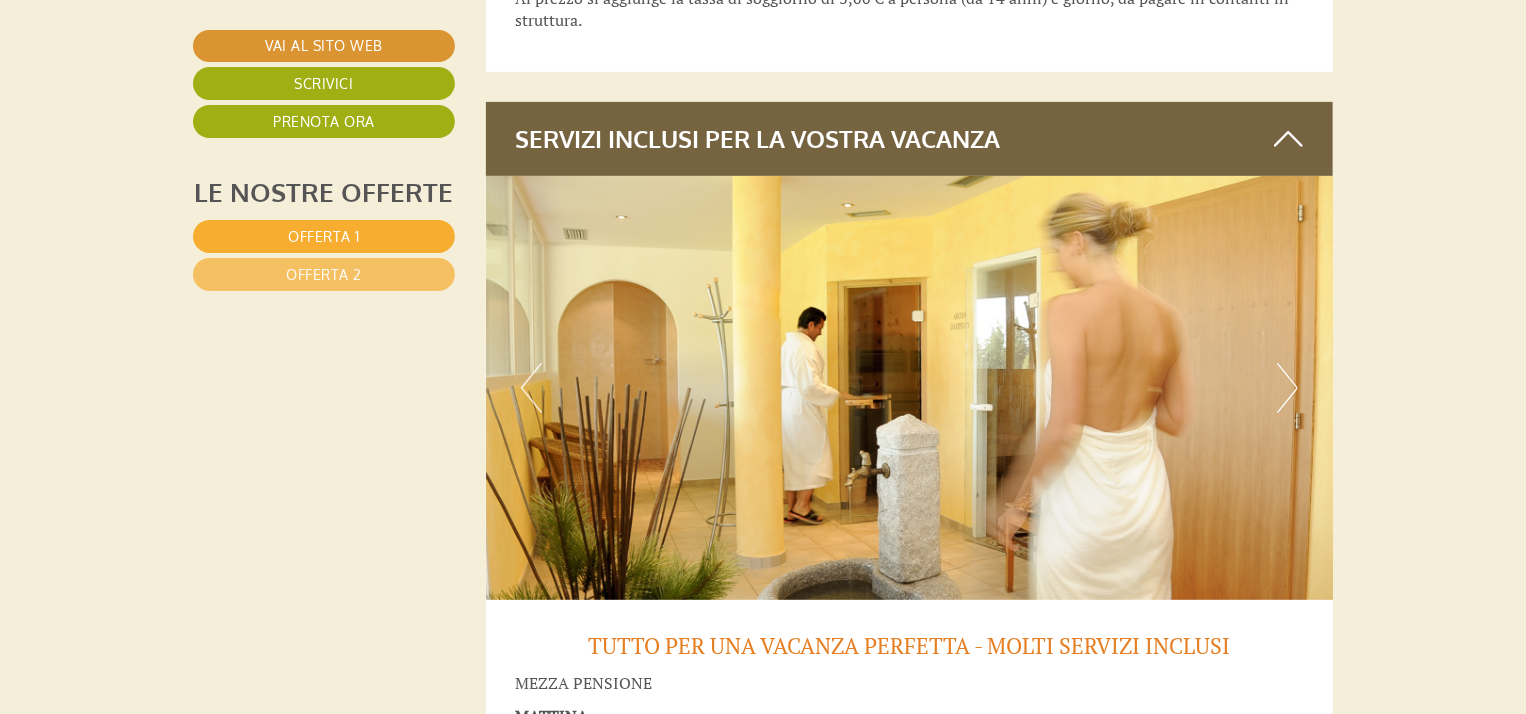 click on "Next" at bounding box center (1287, 388) 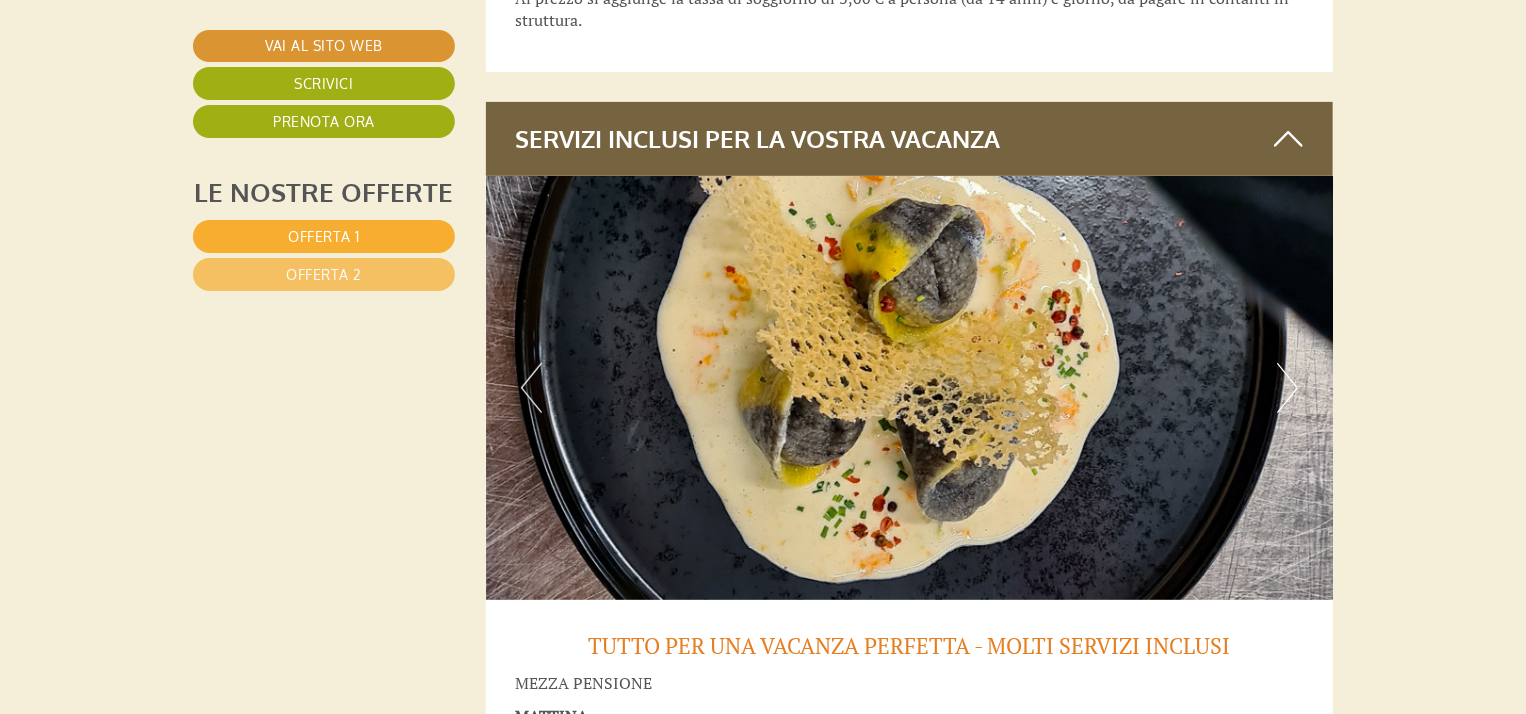 click on "Next" at bounding box center [1287, 388] 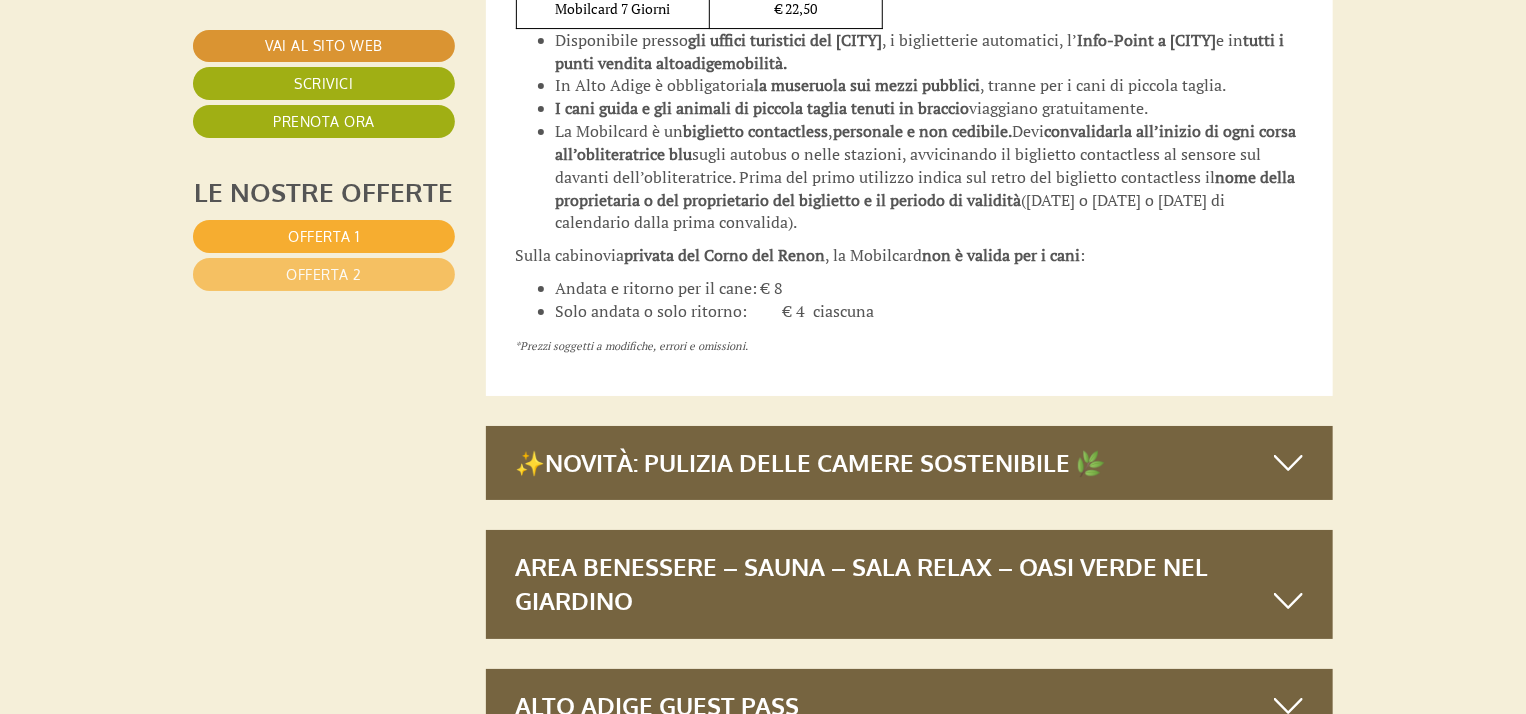 scroll, scrollTop: 7500, scrollLeft: 0, axis: vertical 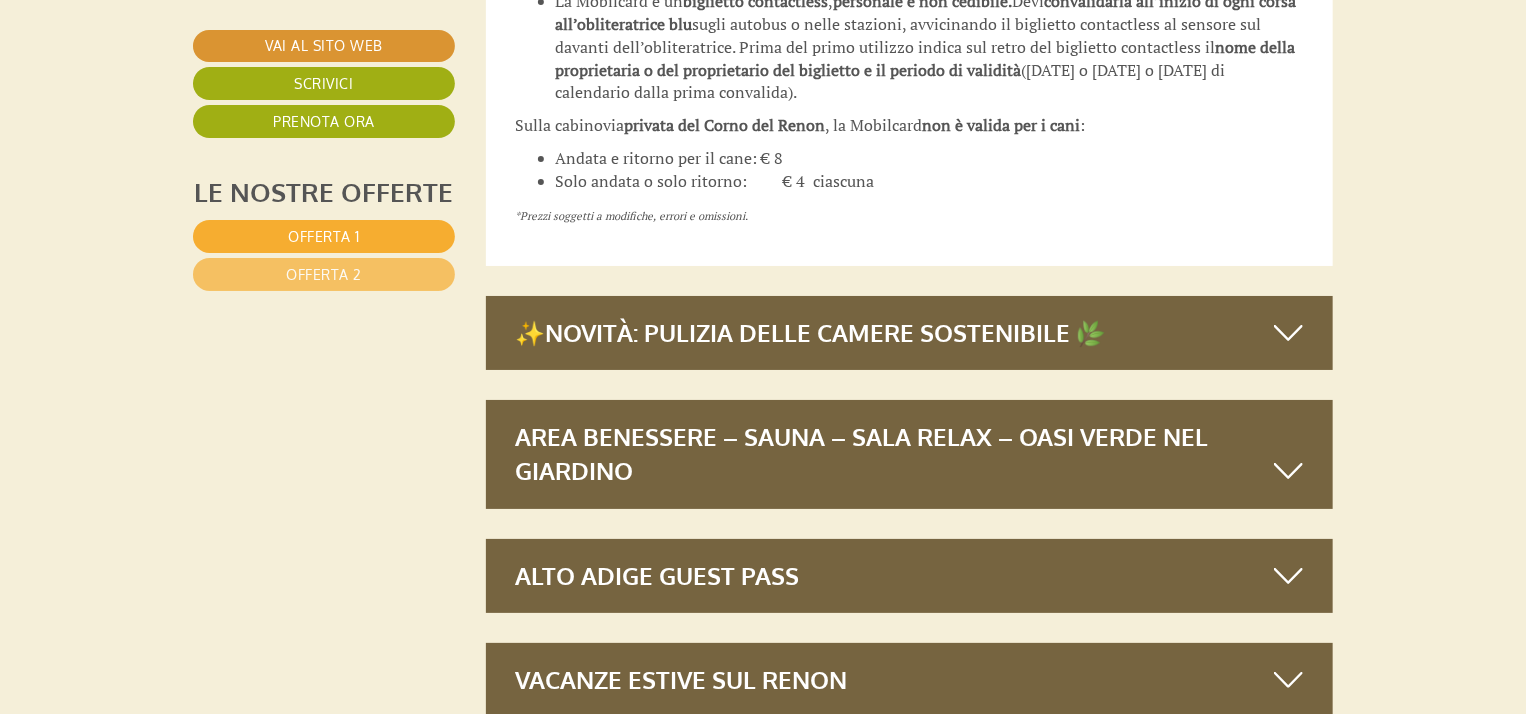 click on "Area benessere – Sauna – Sala relax – Oasi verde nel giardino" at bounding box center [910, 454] 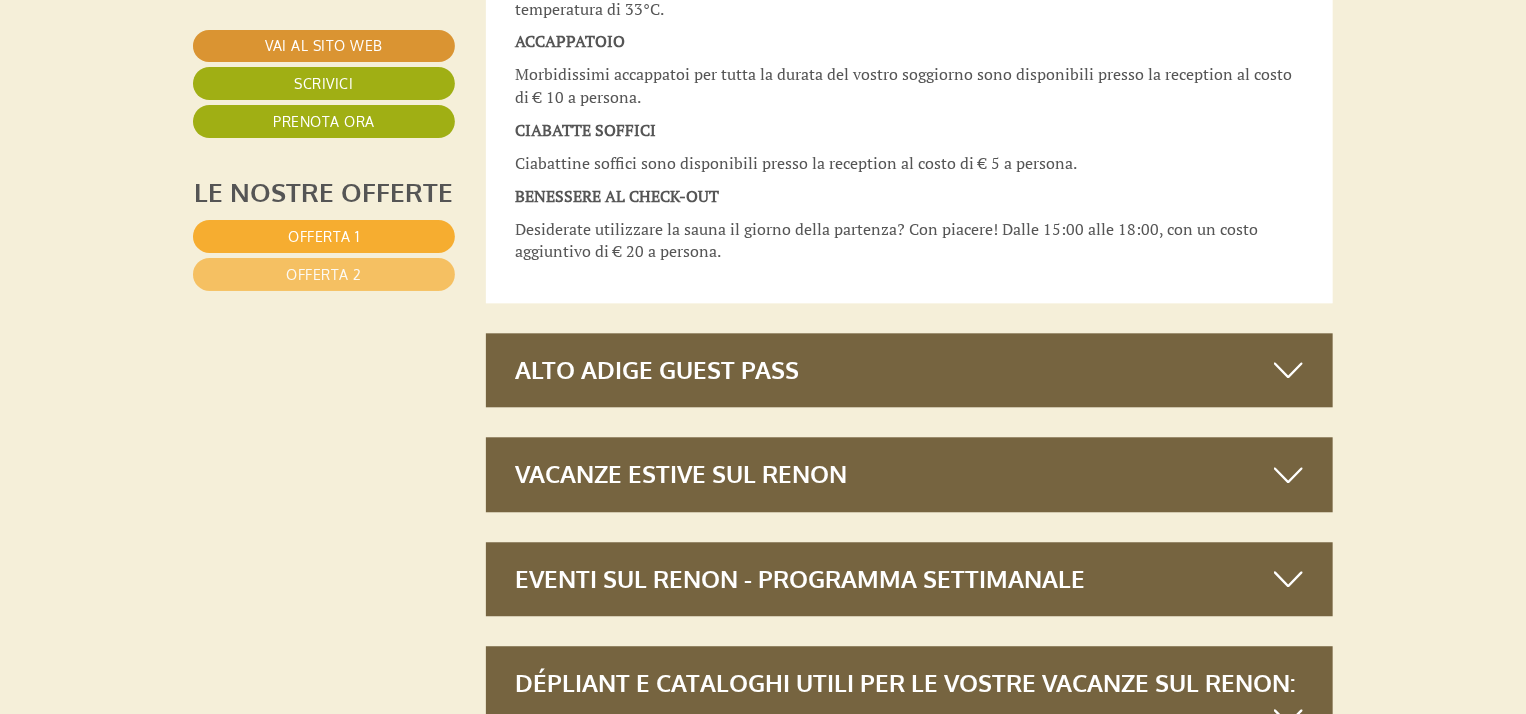 scroll, scrollTop: 10000, scrollLeft: 0, axis: vertical 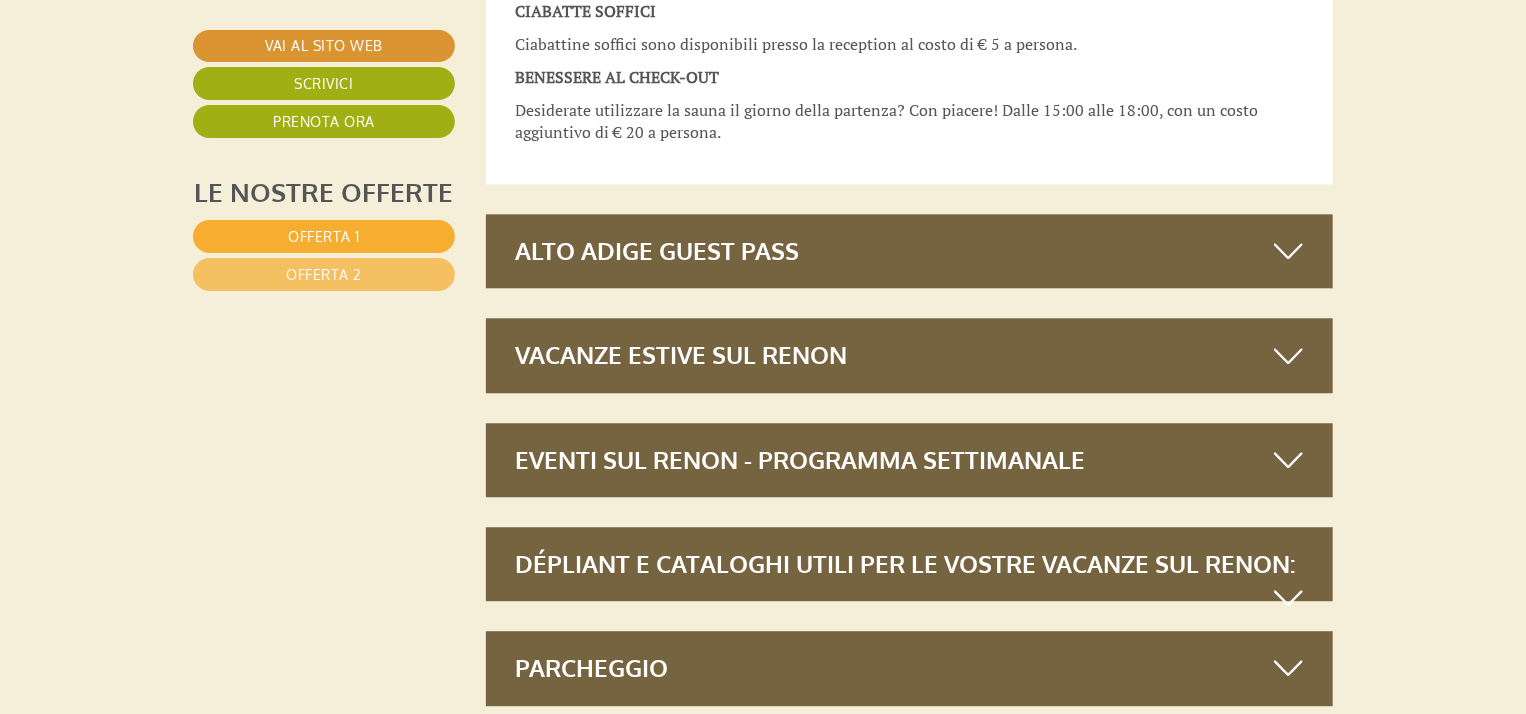 click on "Vacanze estive sul Renon" at bounding box center [910, 355] 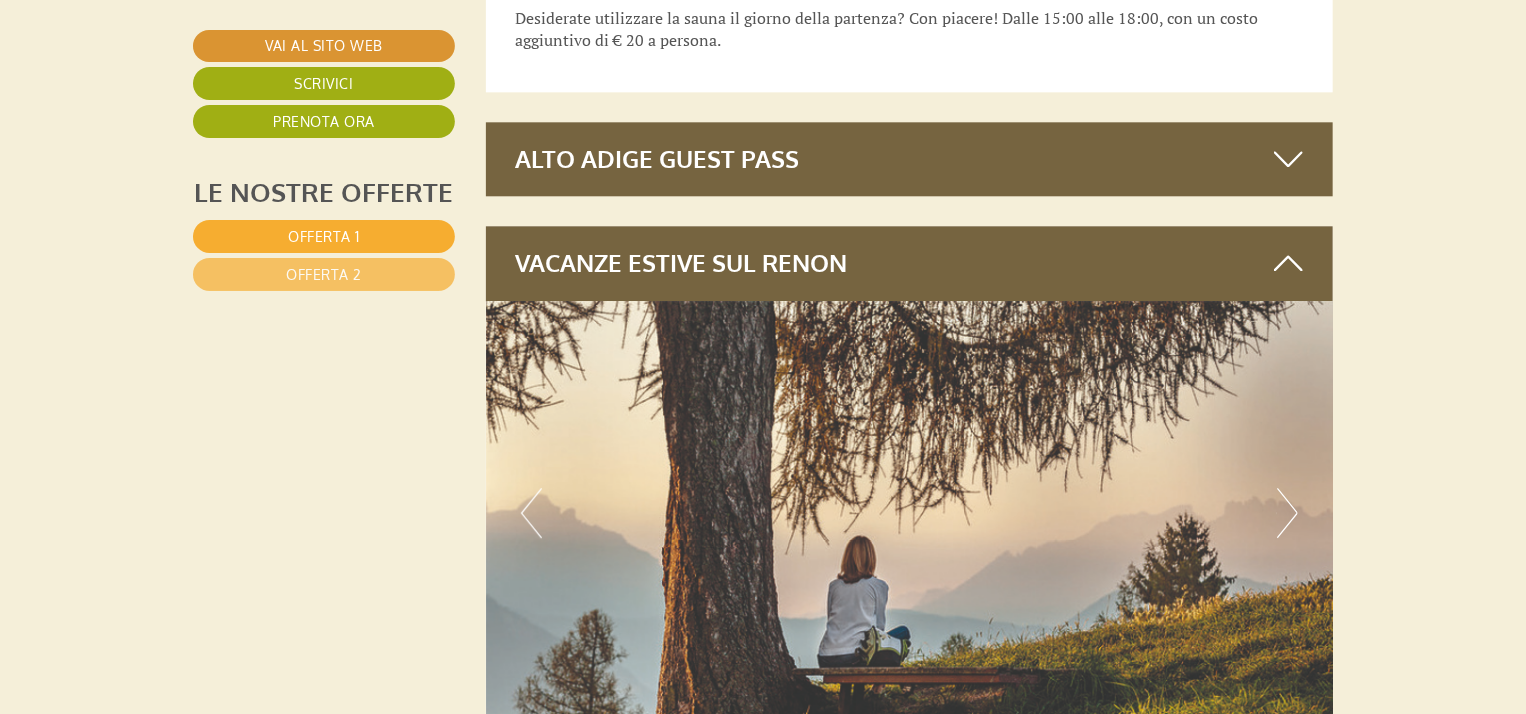 scroll, scrollTop: 10300, scrollLeft: 0, axis: vertical 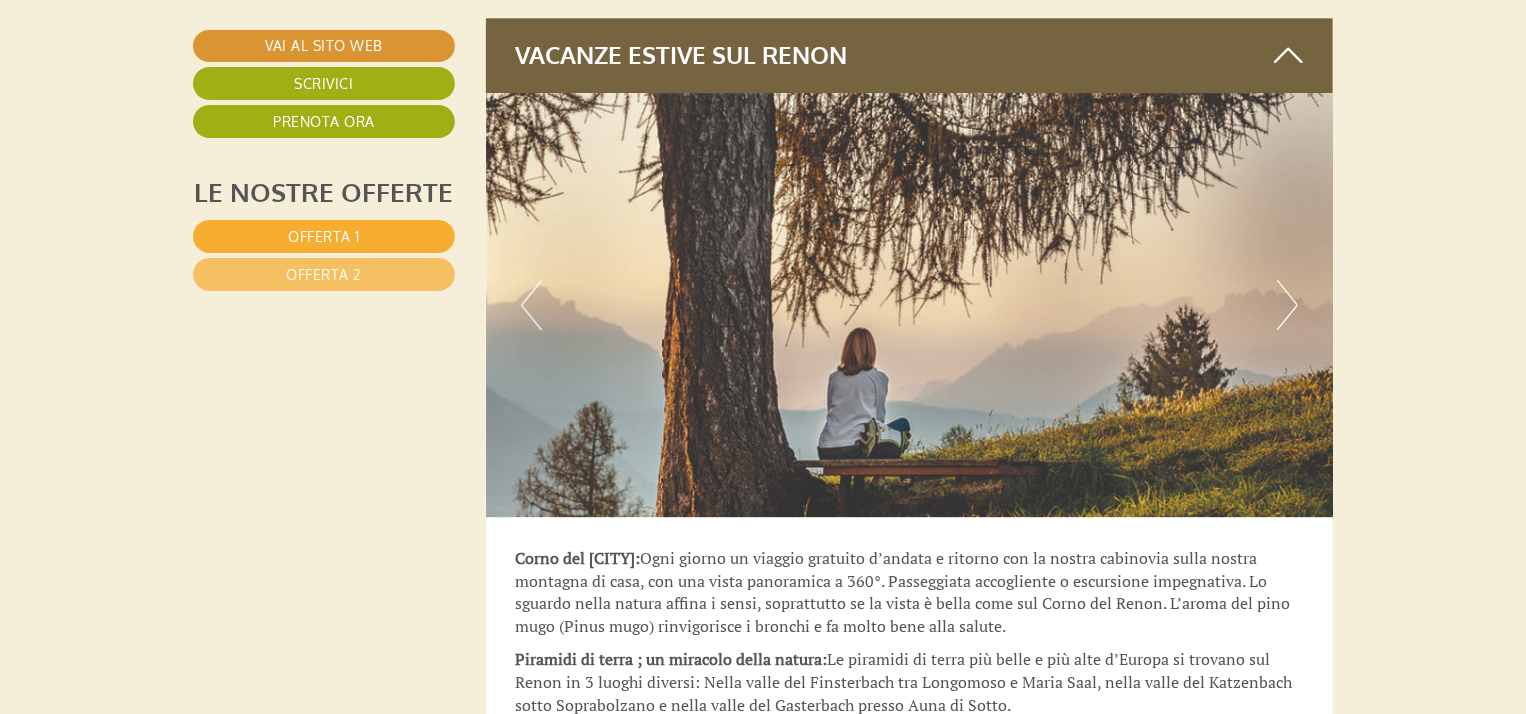 click at bounding box center [910, 305] 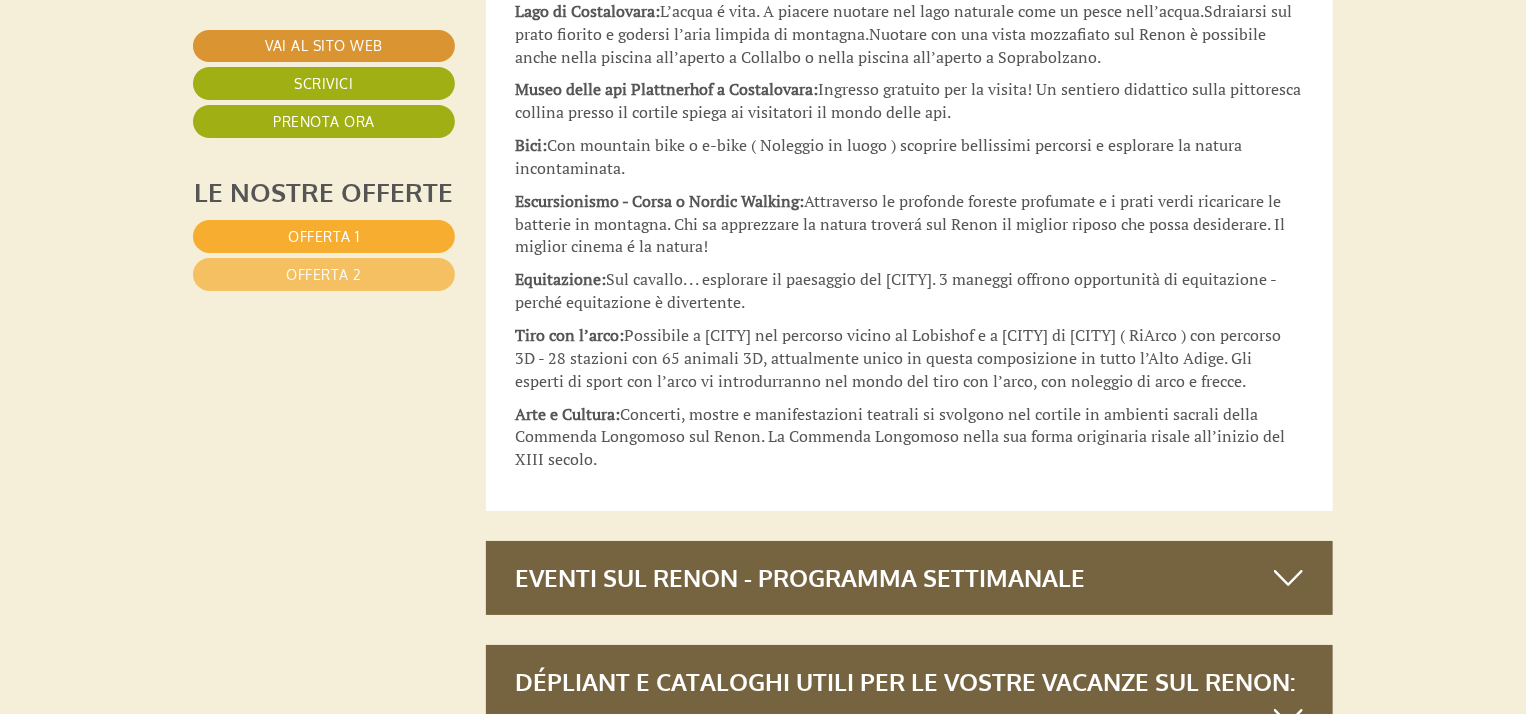 scroll, scrollTop: 11300, scrollLeft: 0, axis: vertical 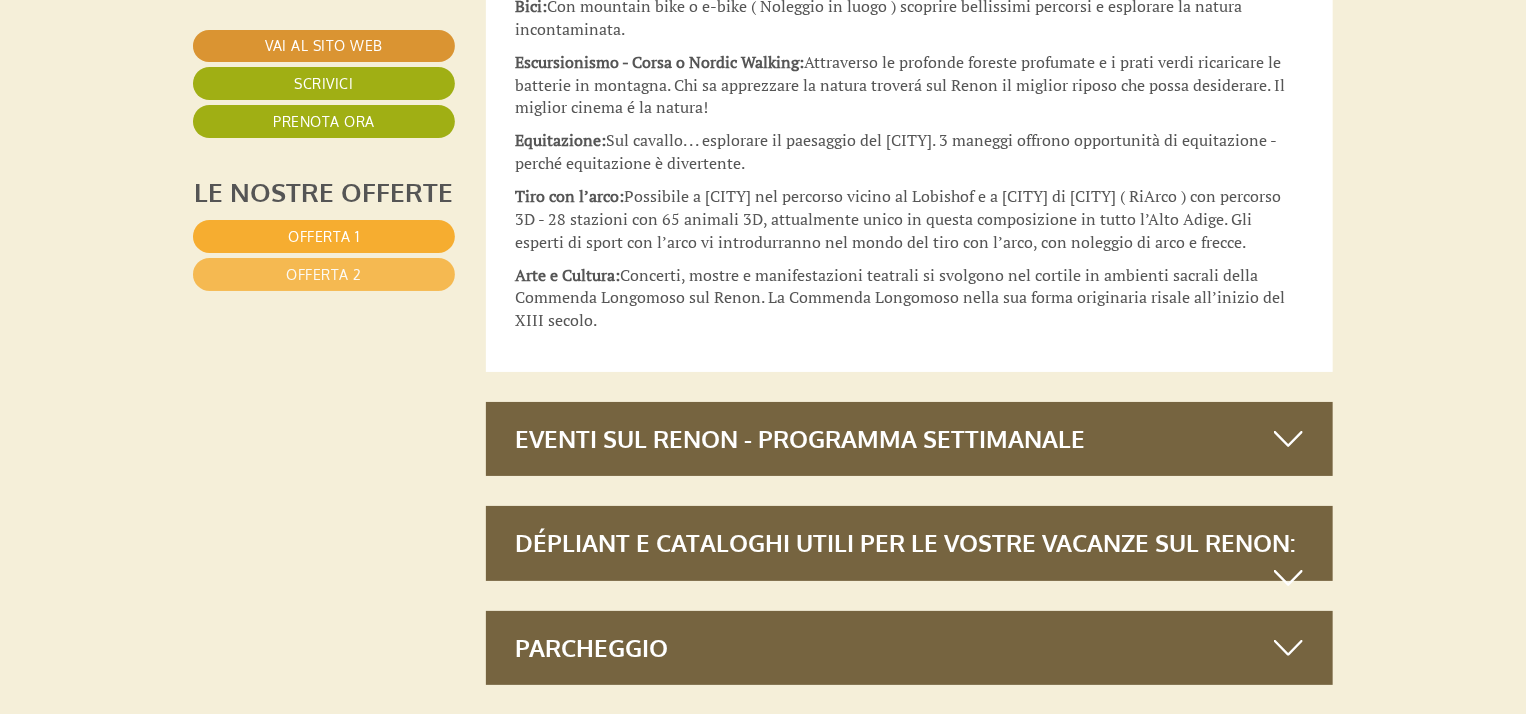 click on "Offerta 2" at bounding box center [324, 274] 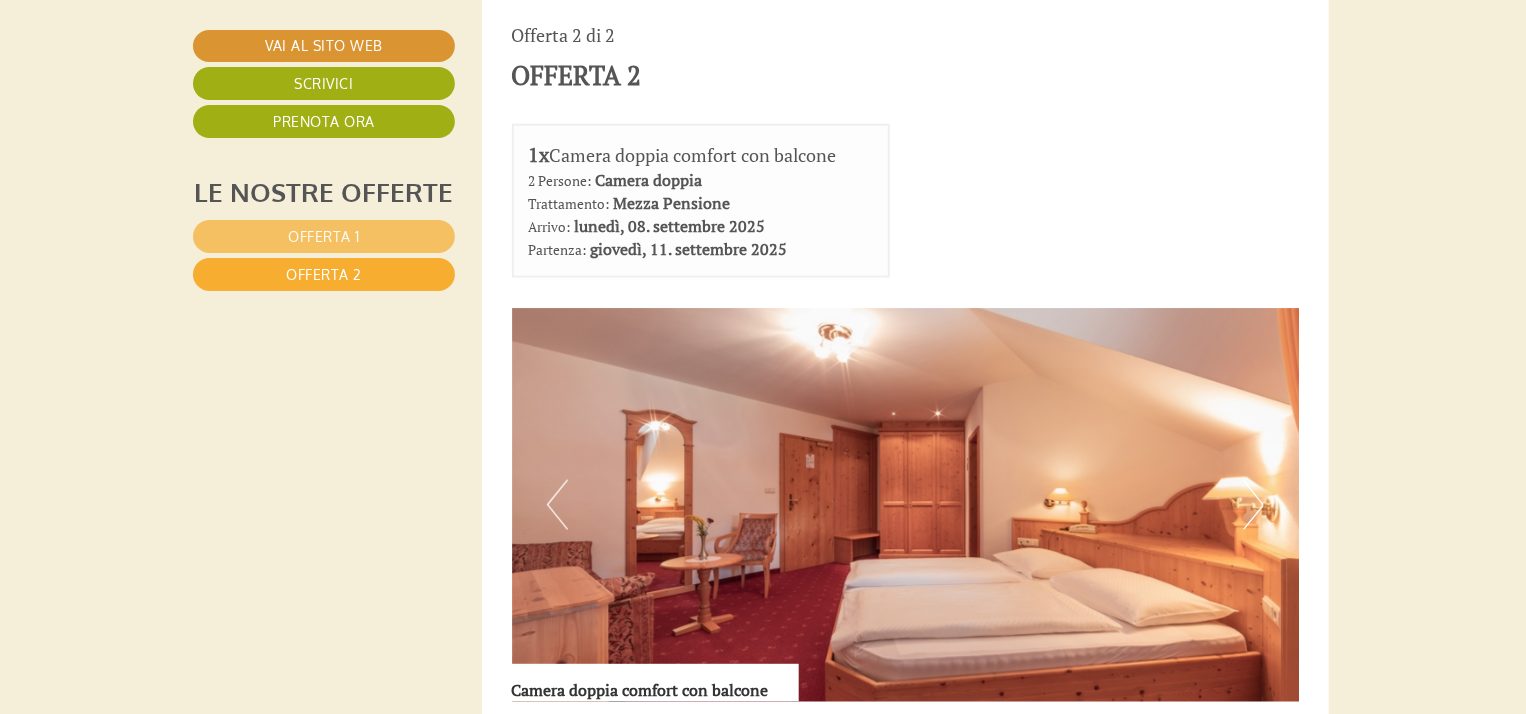 scroll, scrollTop: 996, scrollLeft: 4, axis: both 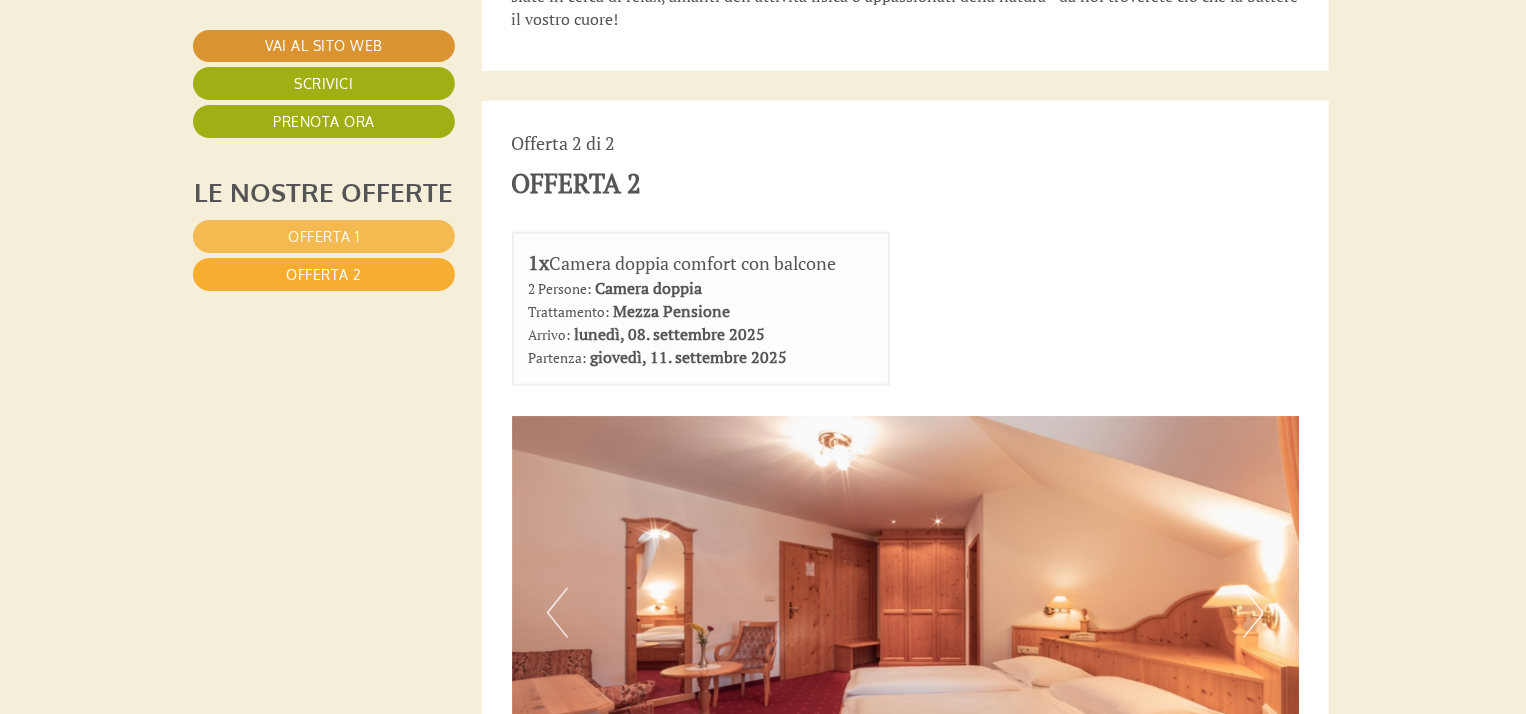 click on "Offerta 1" at bounding box center [324, 236] 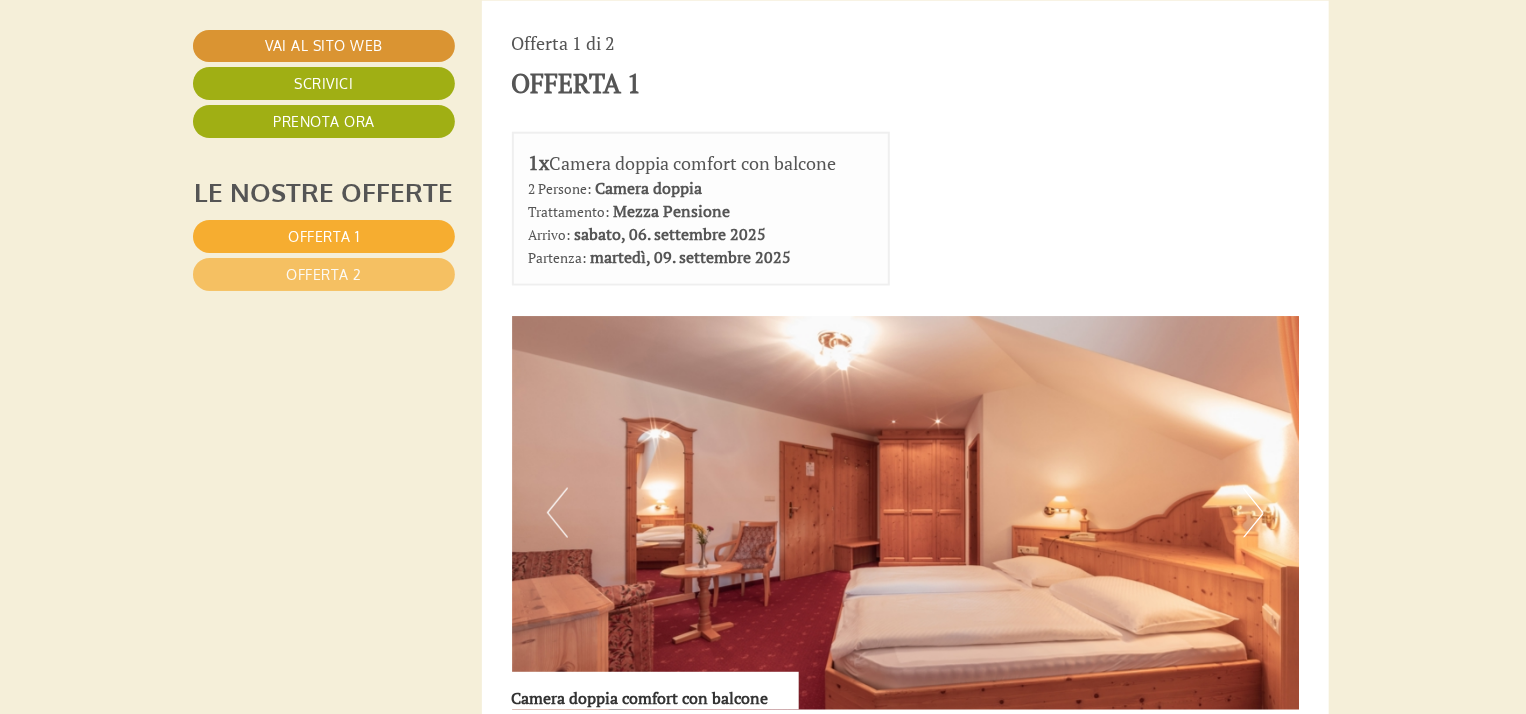 click on "Offerta 1
Offerta 2" at bounding box center (327, 255) 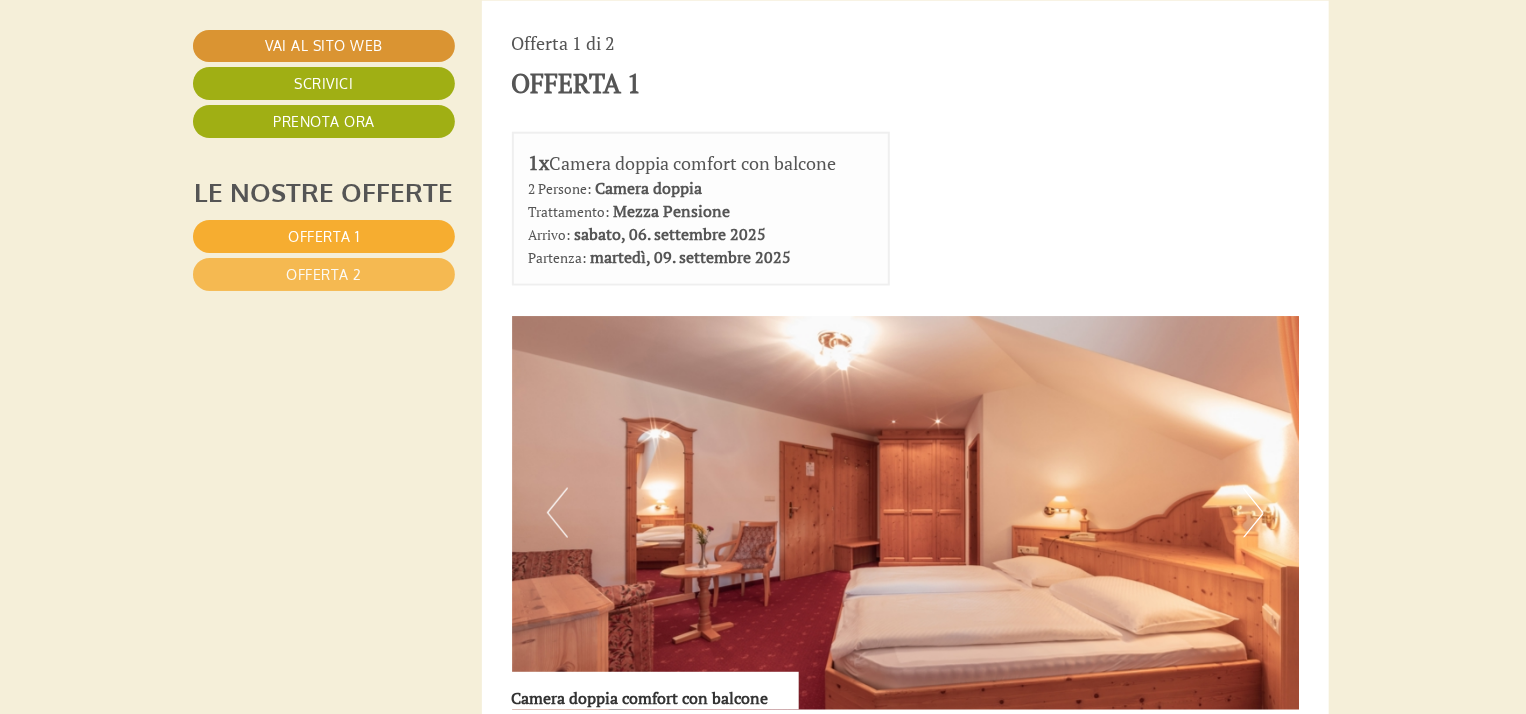 click on "Offerta 2" at bounding box center (324, 274) 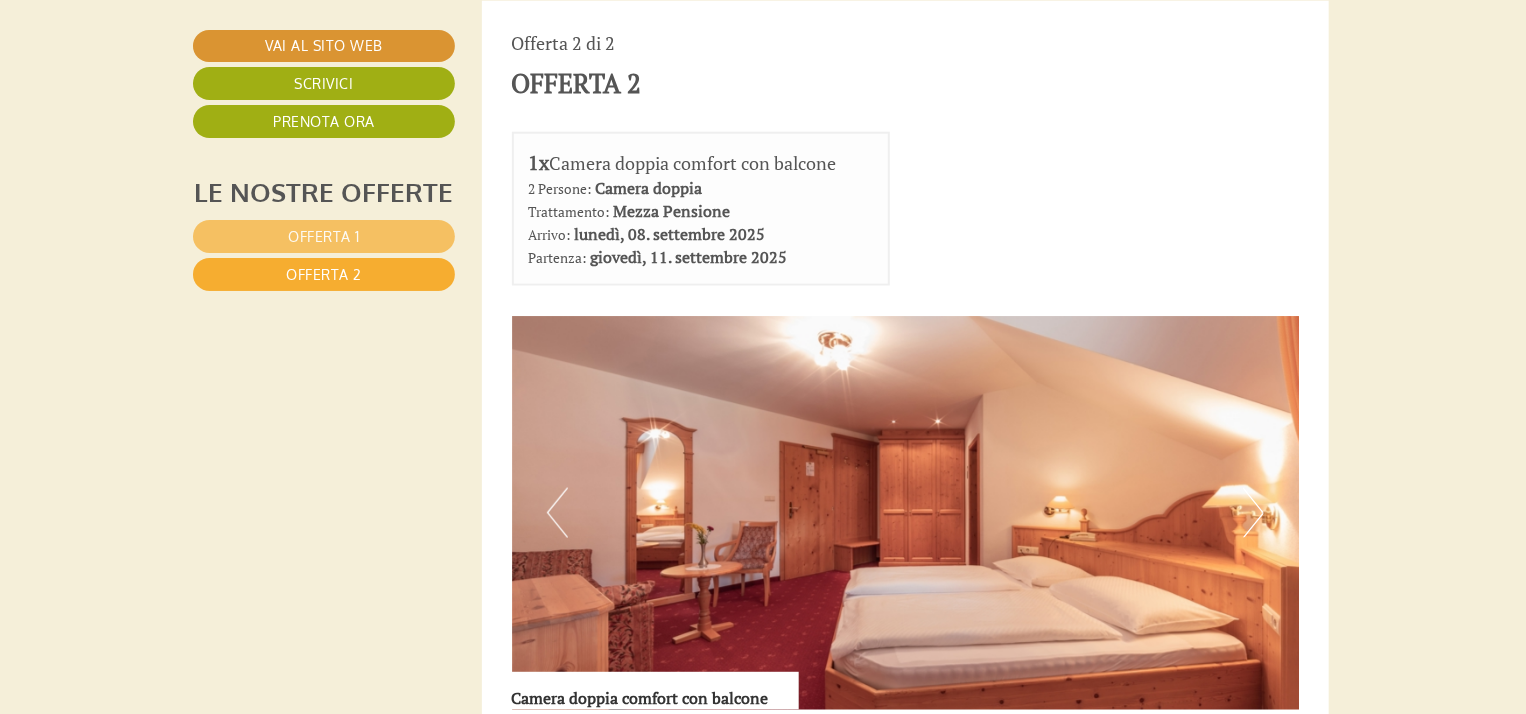click on "Offerta 1
Offerta 2" at bounding box center (327, 255) 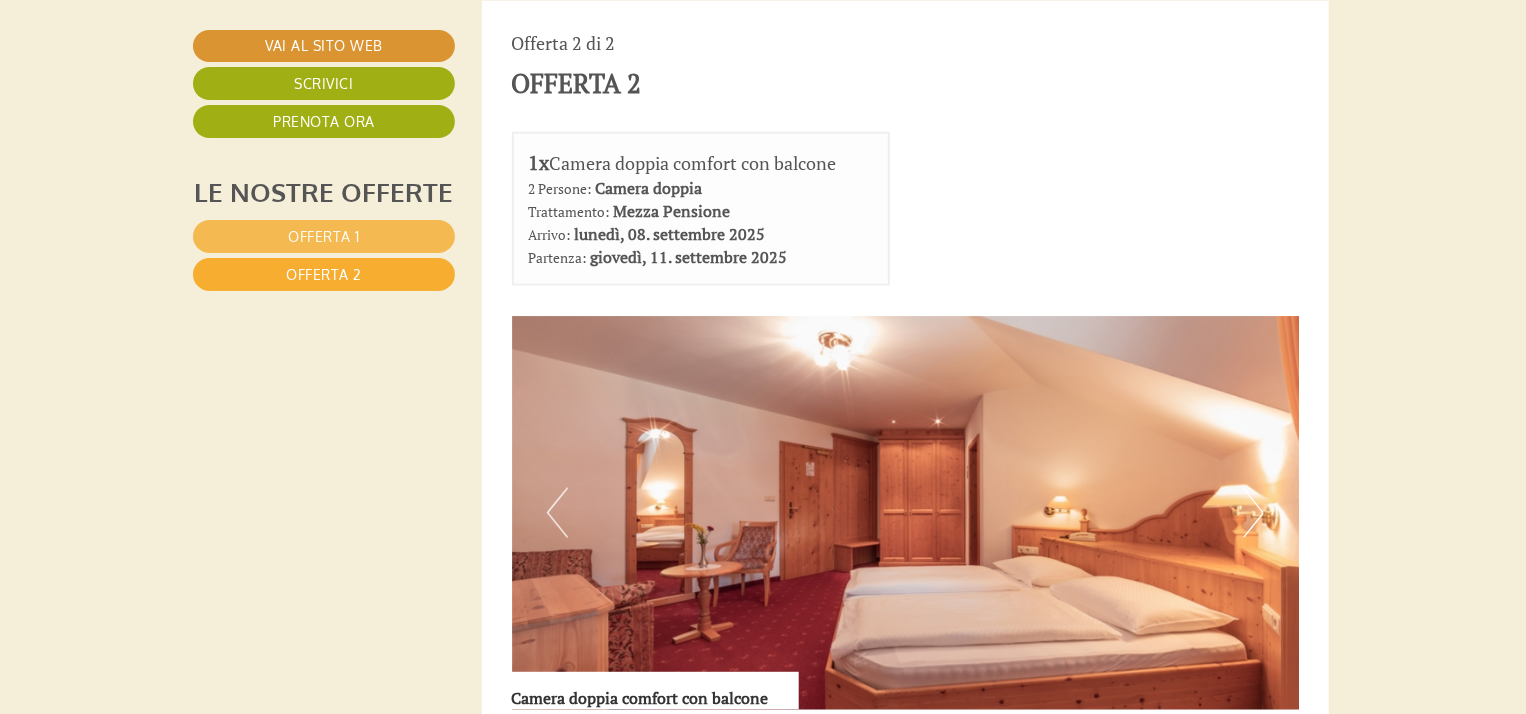 click on "Offerta 1" at bounding box center [324, 236] 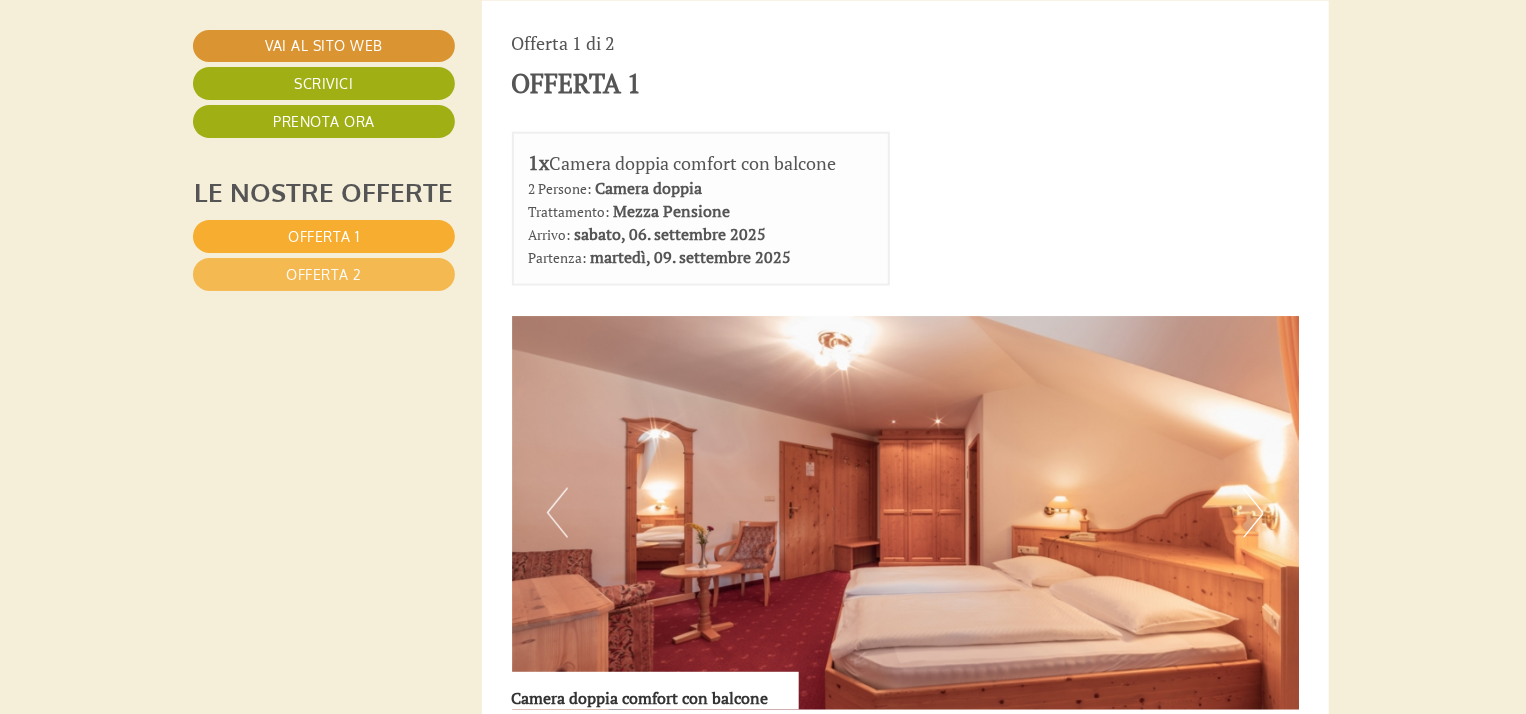 click on "Offerta 2" at bounding box center [324, 274] 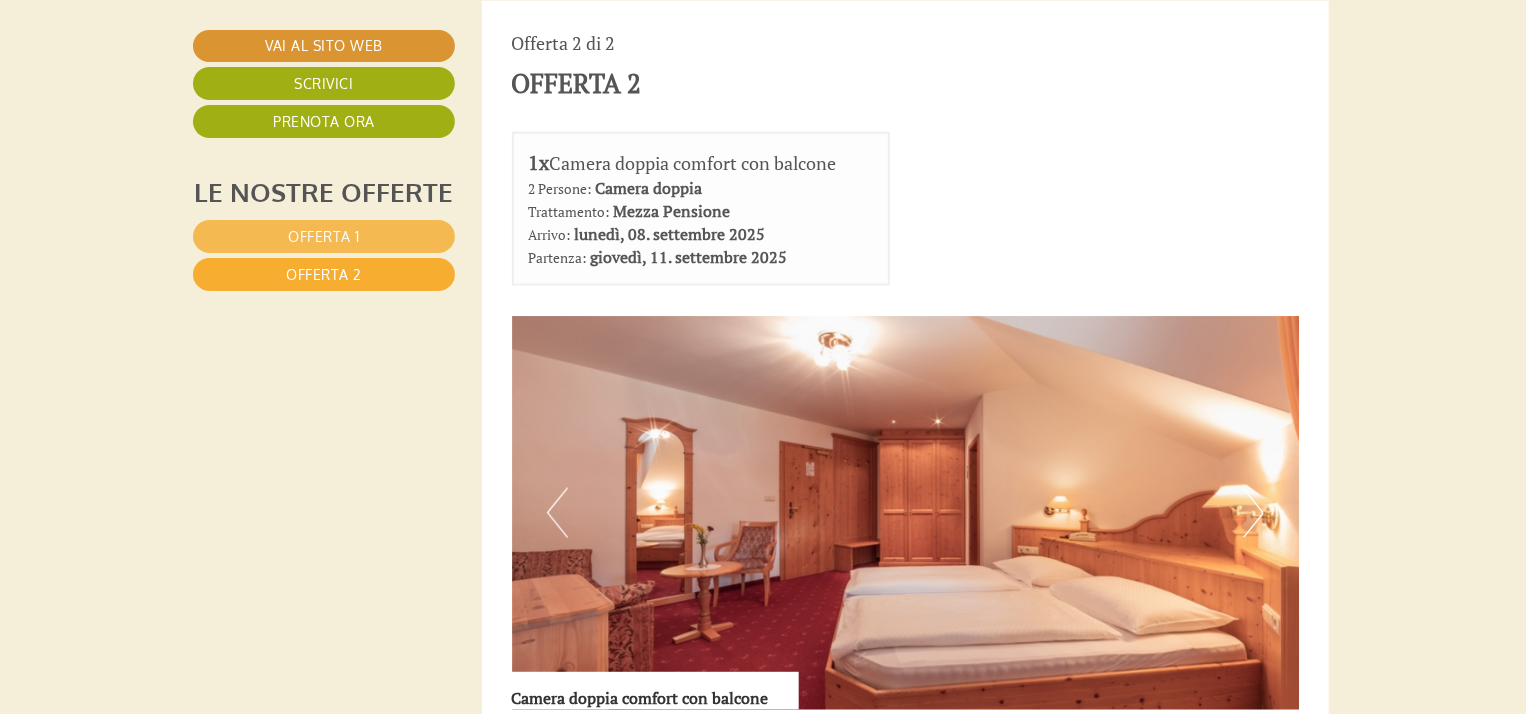 click on "Offerta 1" at bounding box center (324, 236) 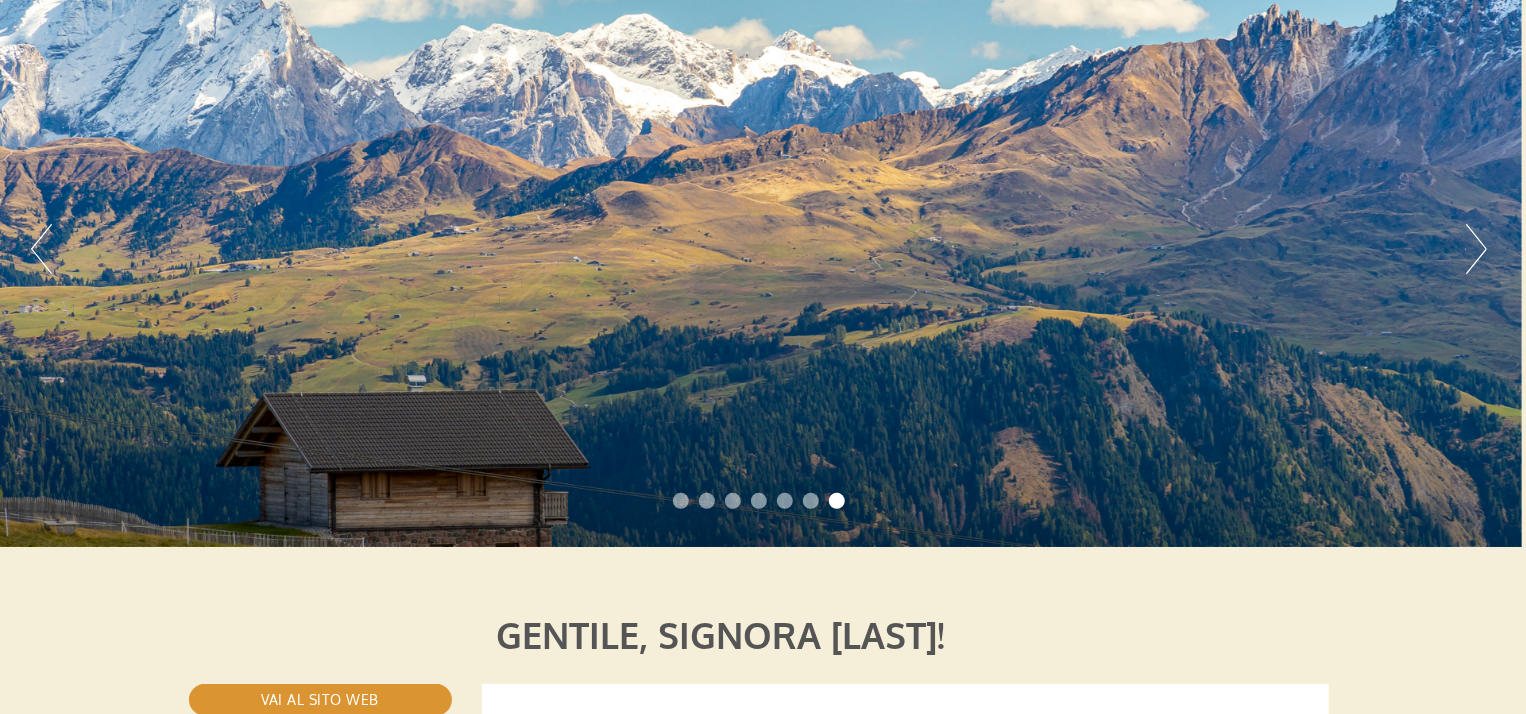 scroll, scrollTop: 196, scrollLeft: 4, axis: both 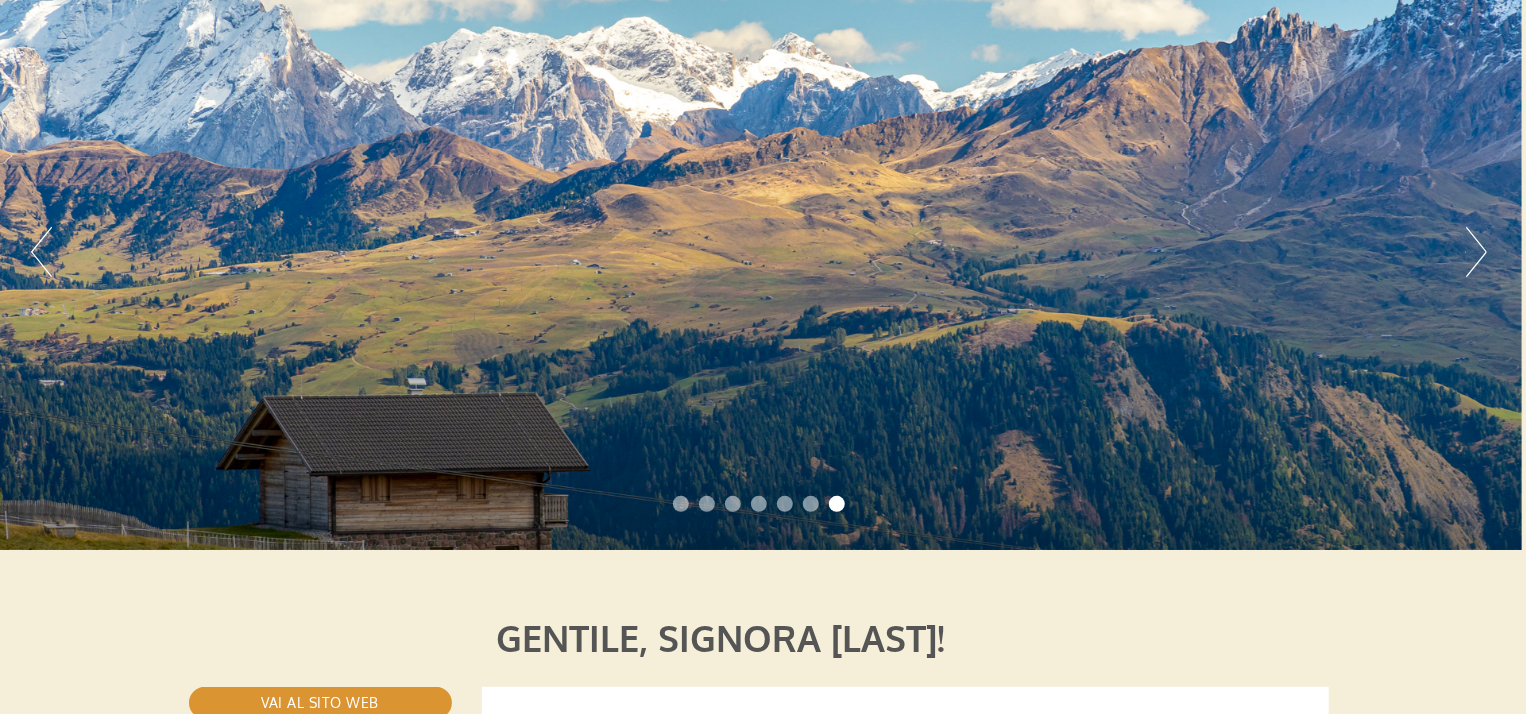 click on "Previous
Next 1 2 3 4 5 6 7" at bounding box center (759, 252) 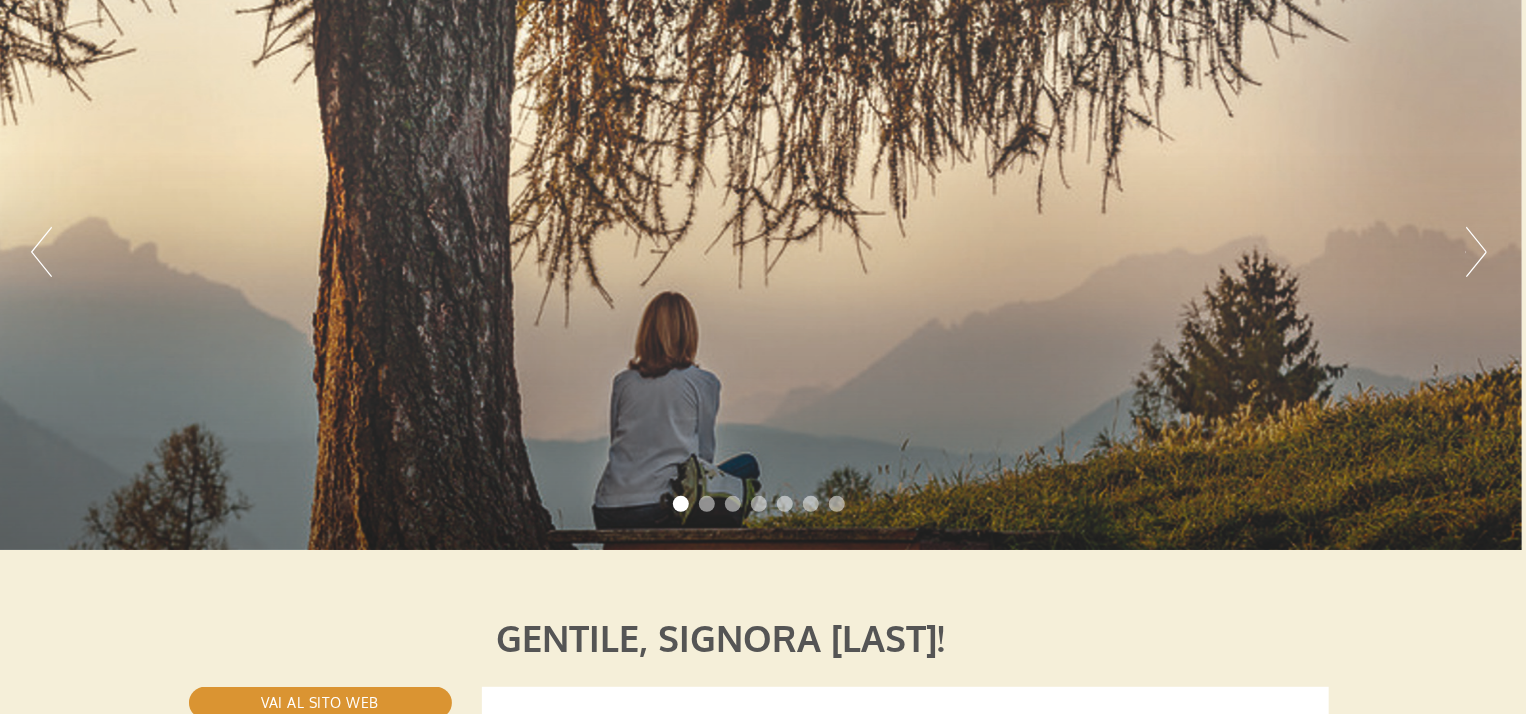 click on "Next" at bounding box center (1476, 252) 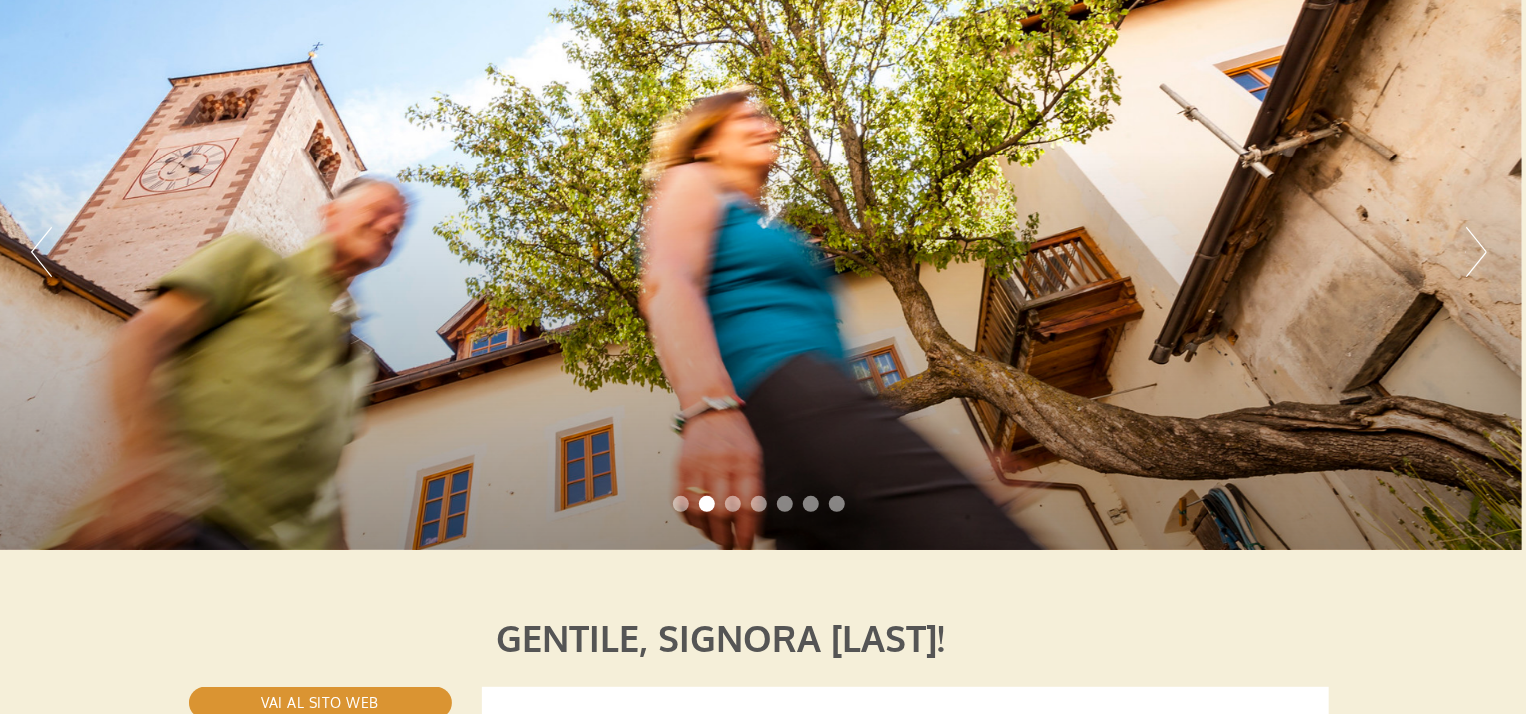 click on "Next" at bounding box center [1476, 252] 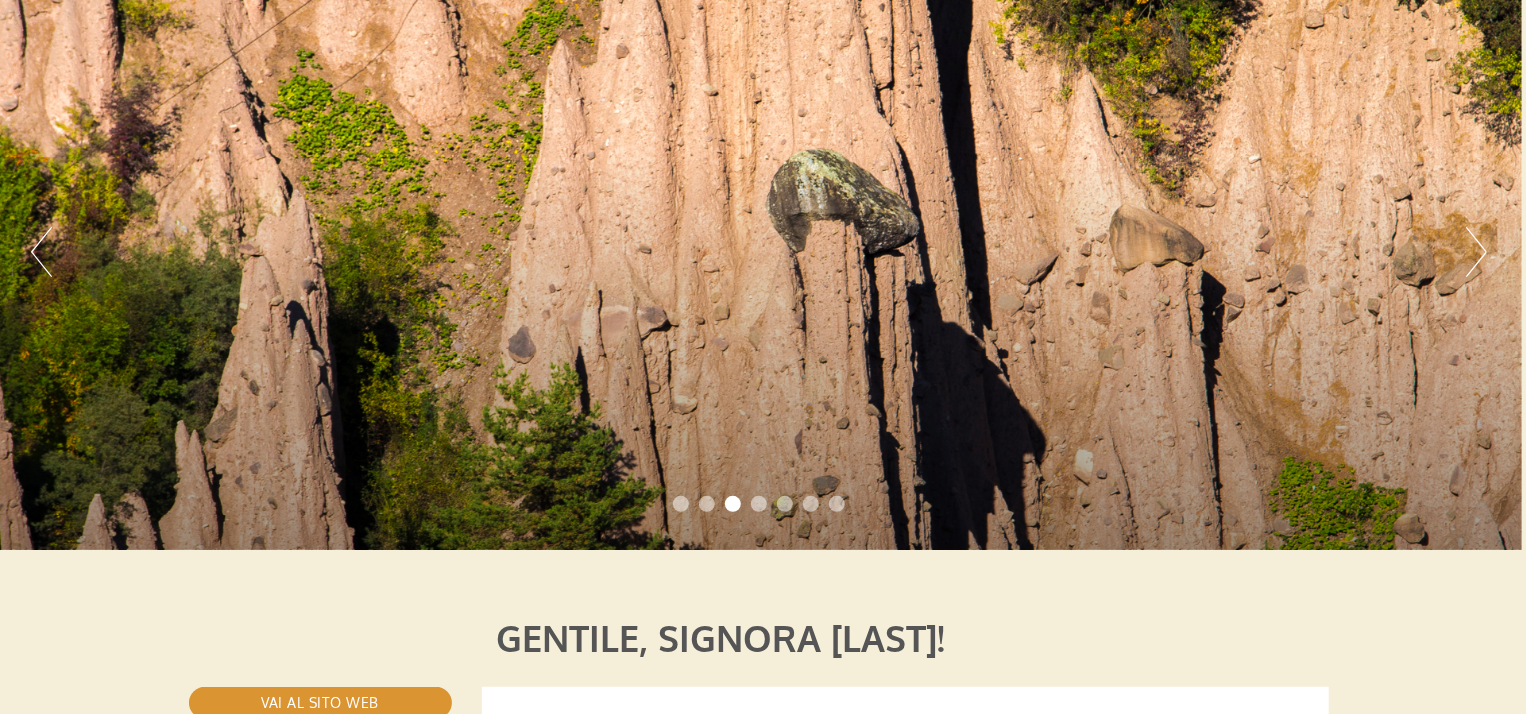 click on "Next" at bounding box center [1476, 252] 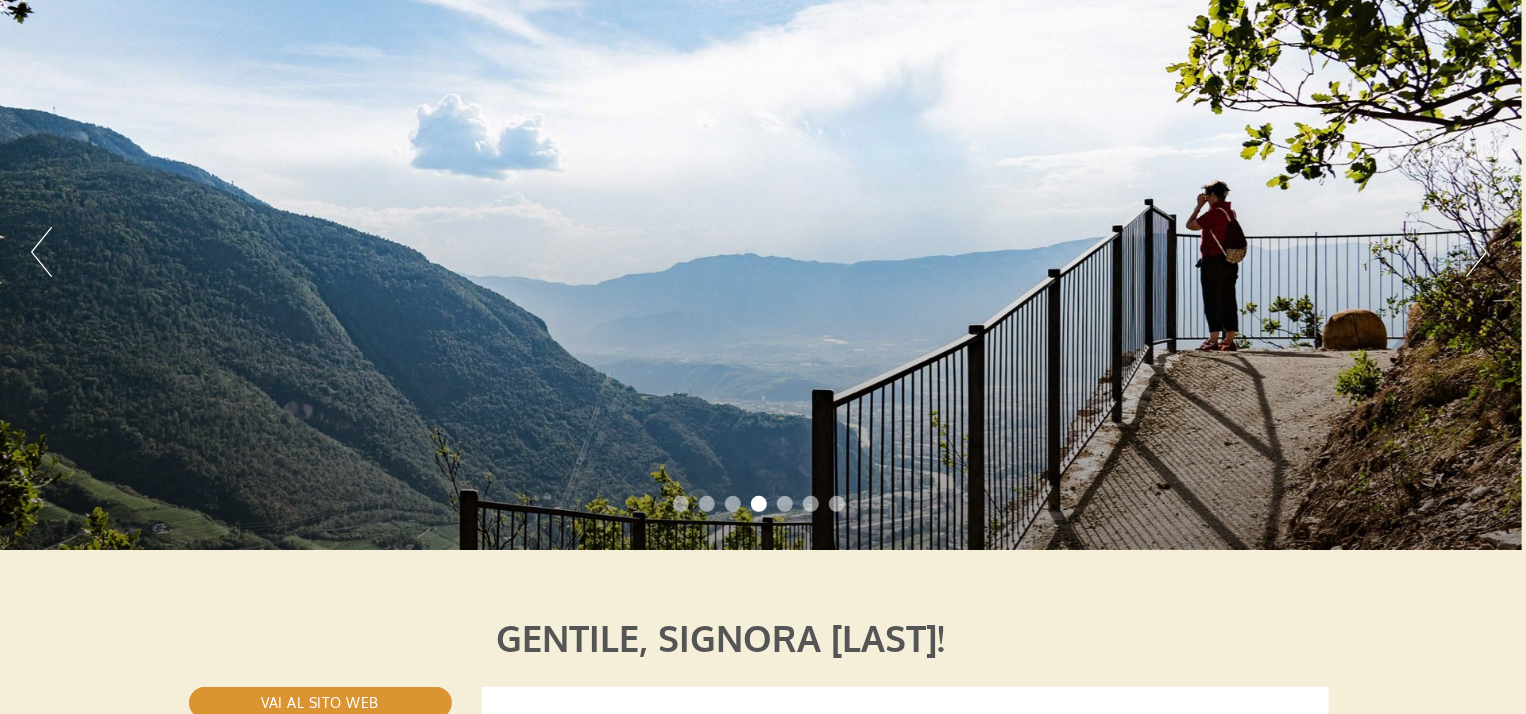 click on "Next" at bounding box center (1476, 252) 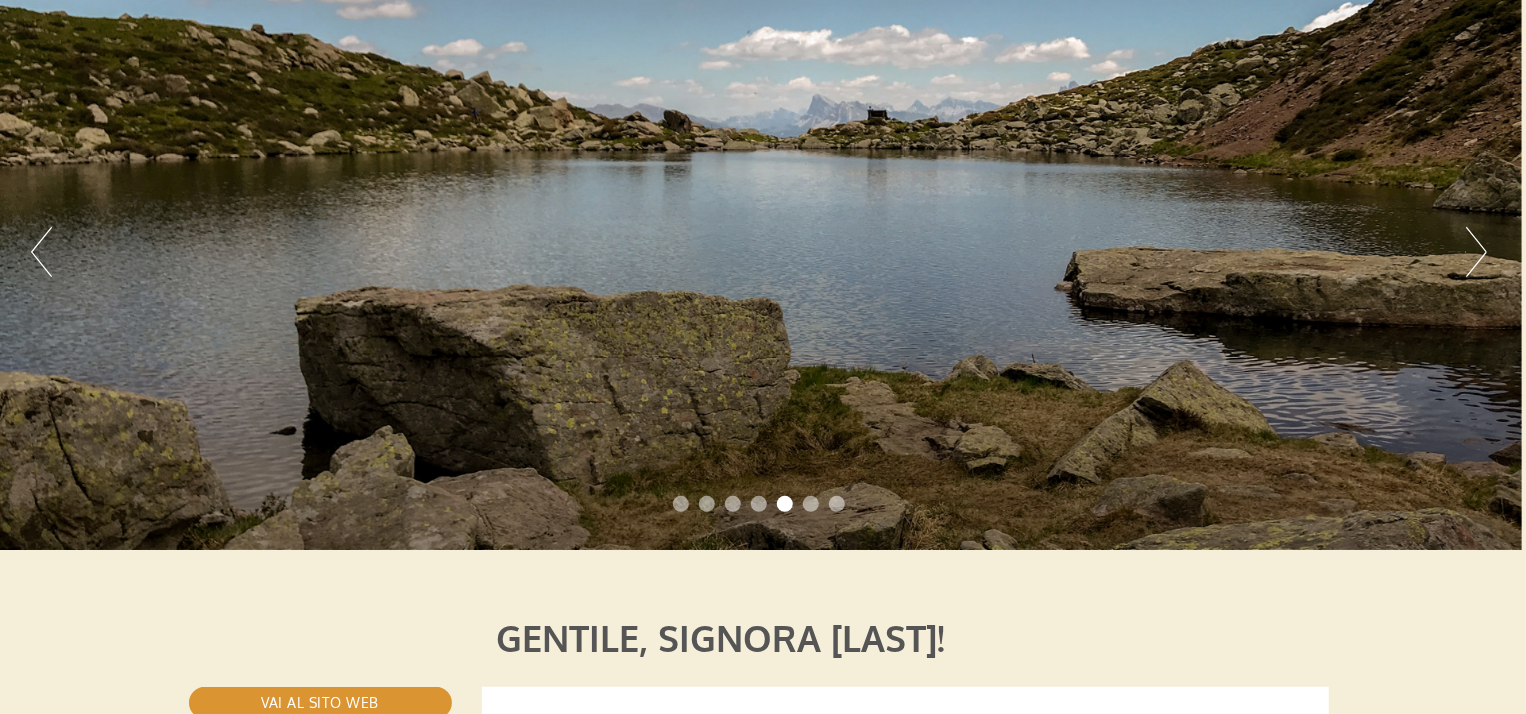 click on "Next" at bounding box center (1476, 252) 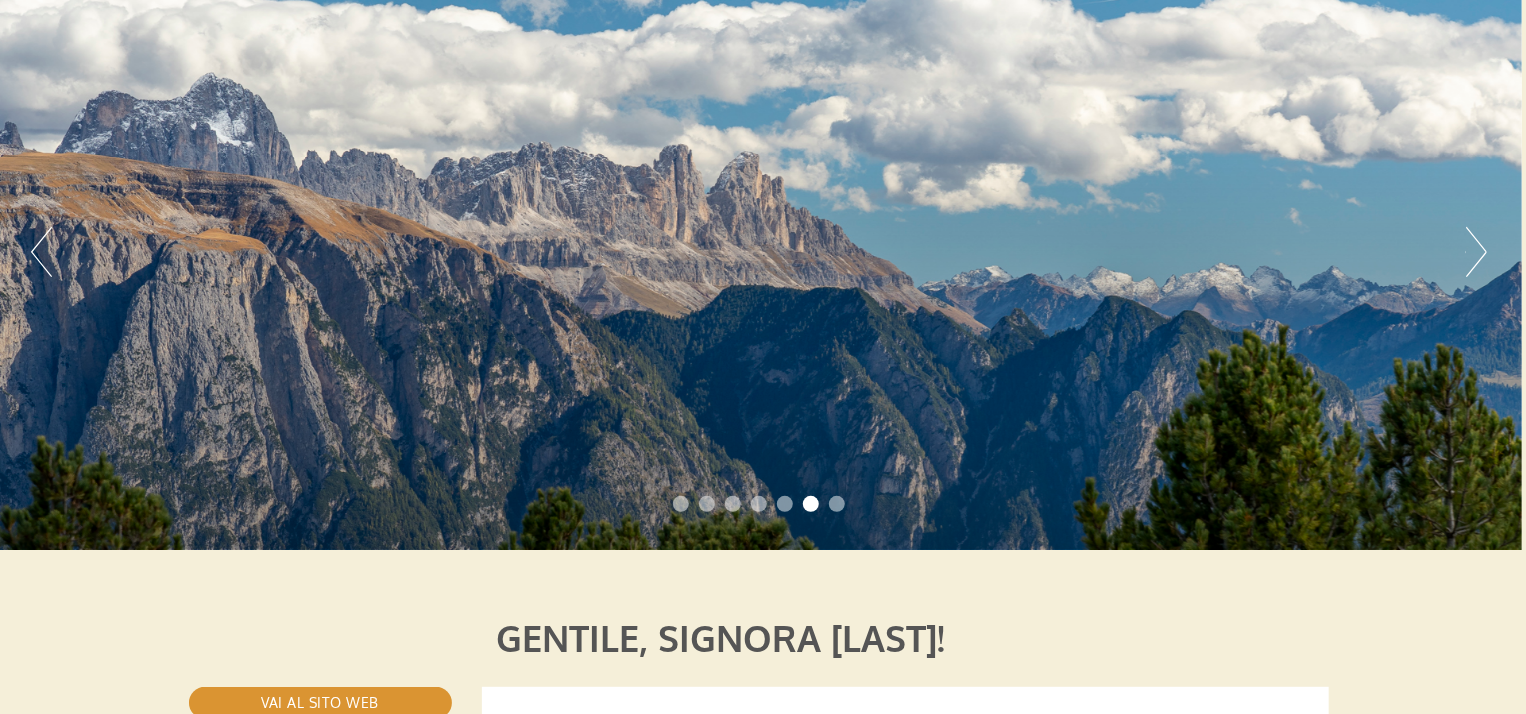 click on "Next" at bounding box center [1476, 252] 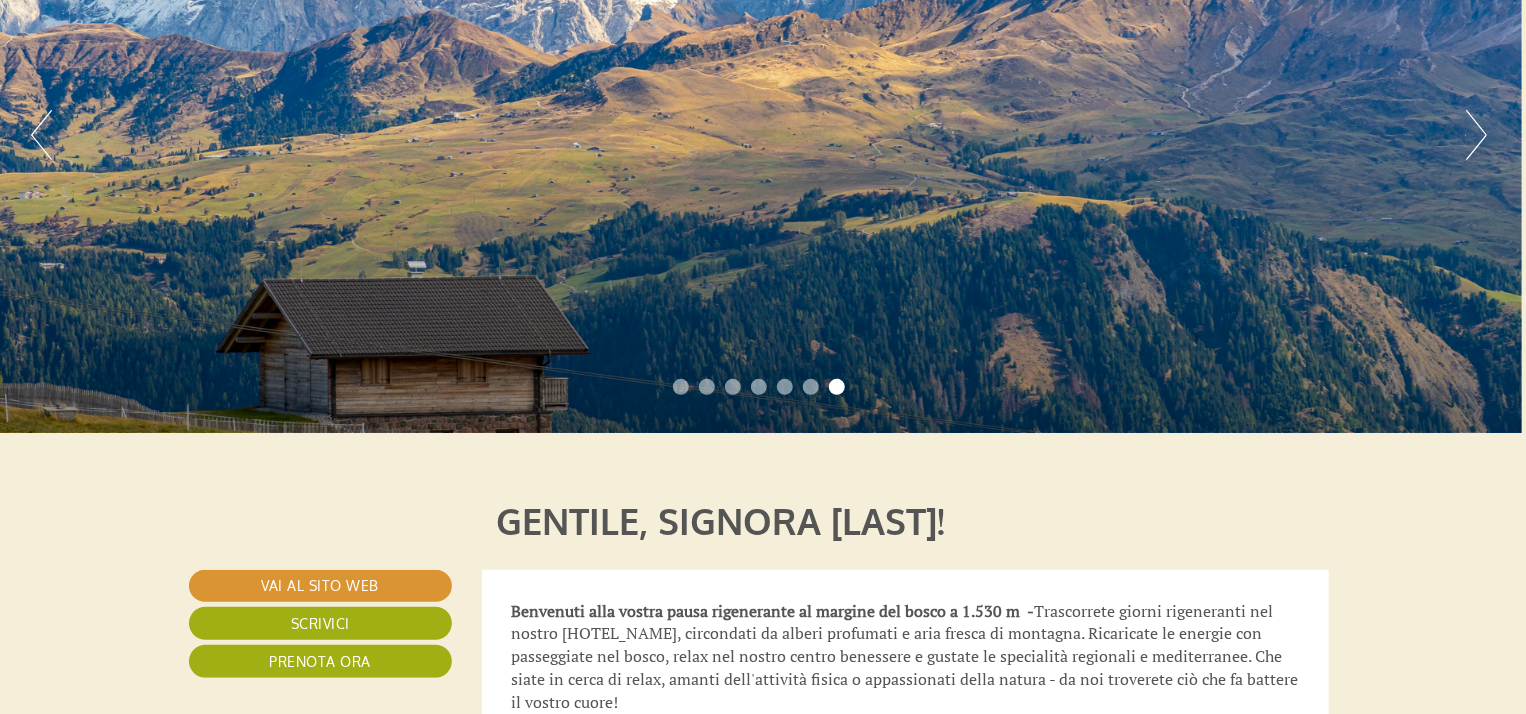 scroll, scrollTop: 496, scrollLeft: 4, axis: both 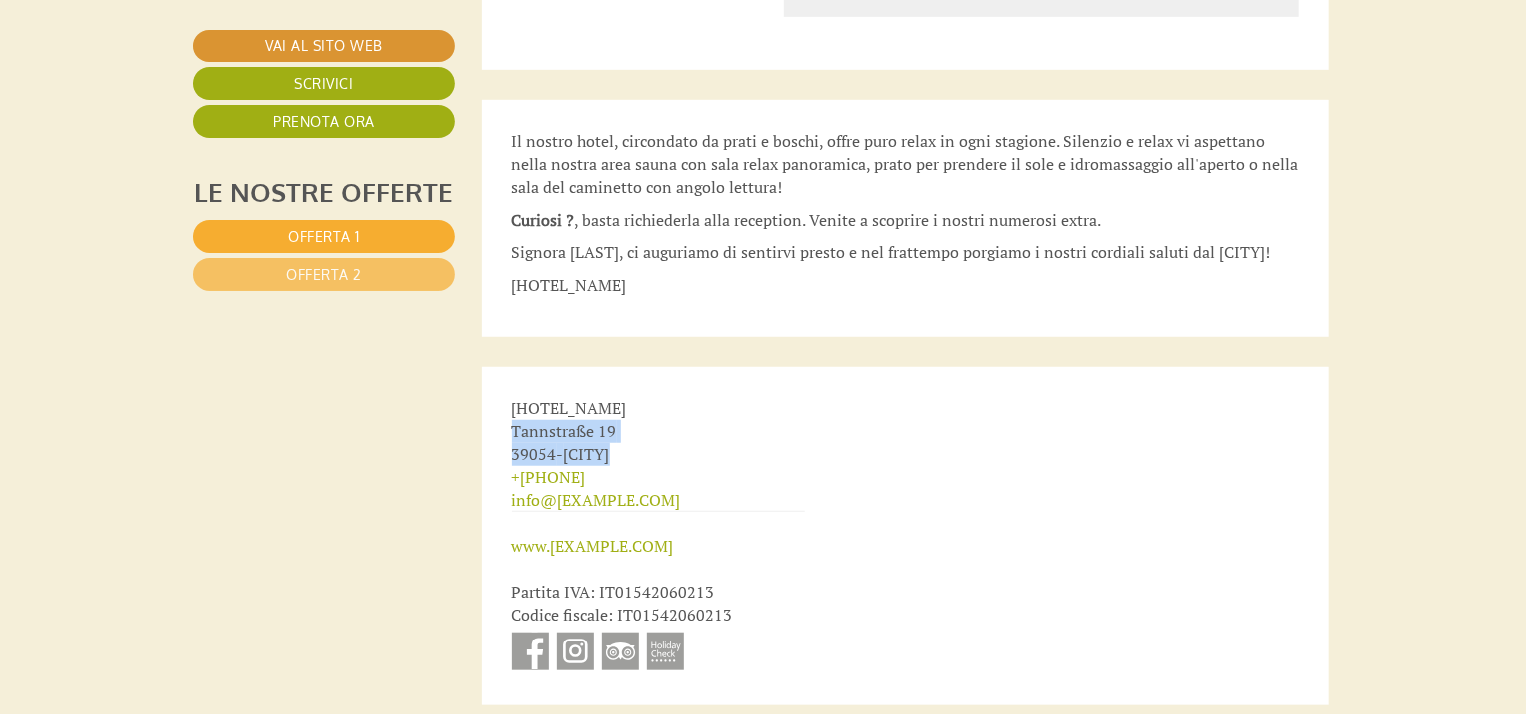 drag, startPoint x: 616, startPoint y: 457, endPoint x: 508, endPoint y: 439, distance: 109.48972 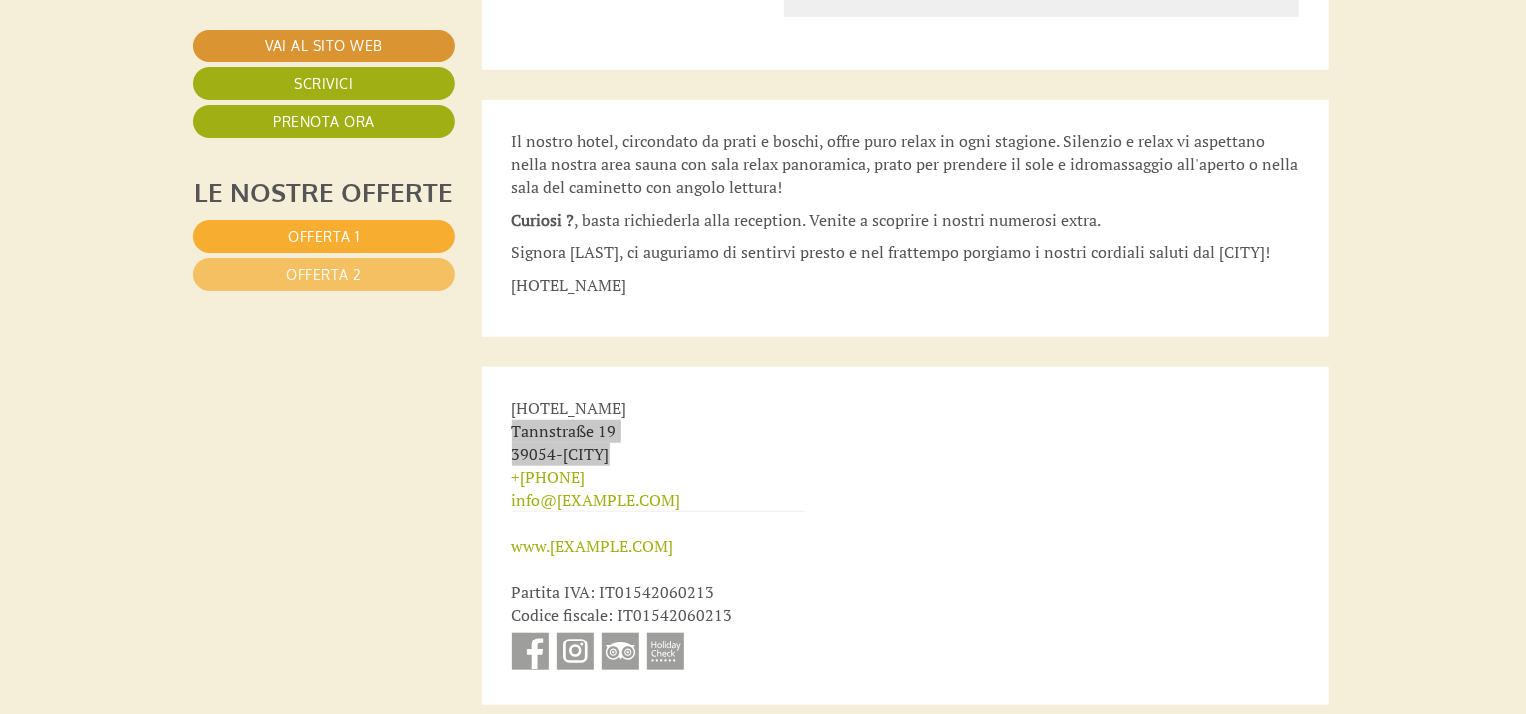 click on "Berghotel Zum Zirm
Tannstraße 19
39054  -  Ritten
+39 0471 356486
info@example.com
www.zumzirm.com
Partita IVA : IT01542060213
Codice fiscale : IT01542060213" at bounding box center (658, 536) 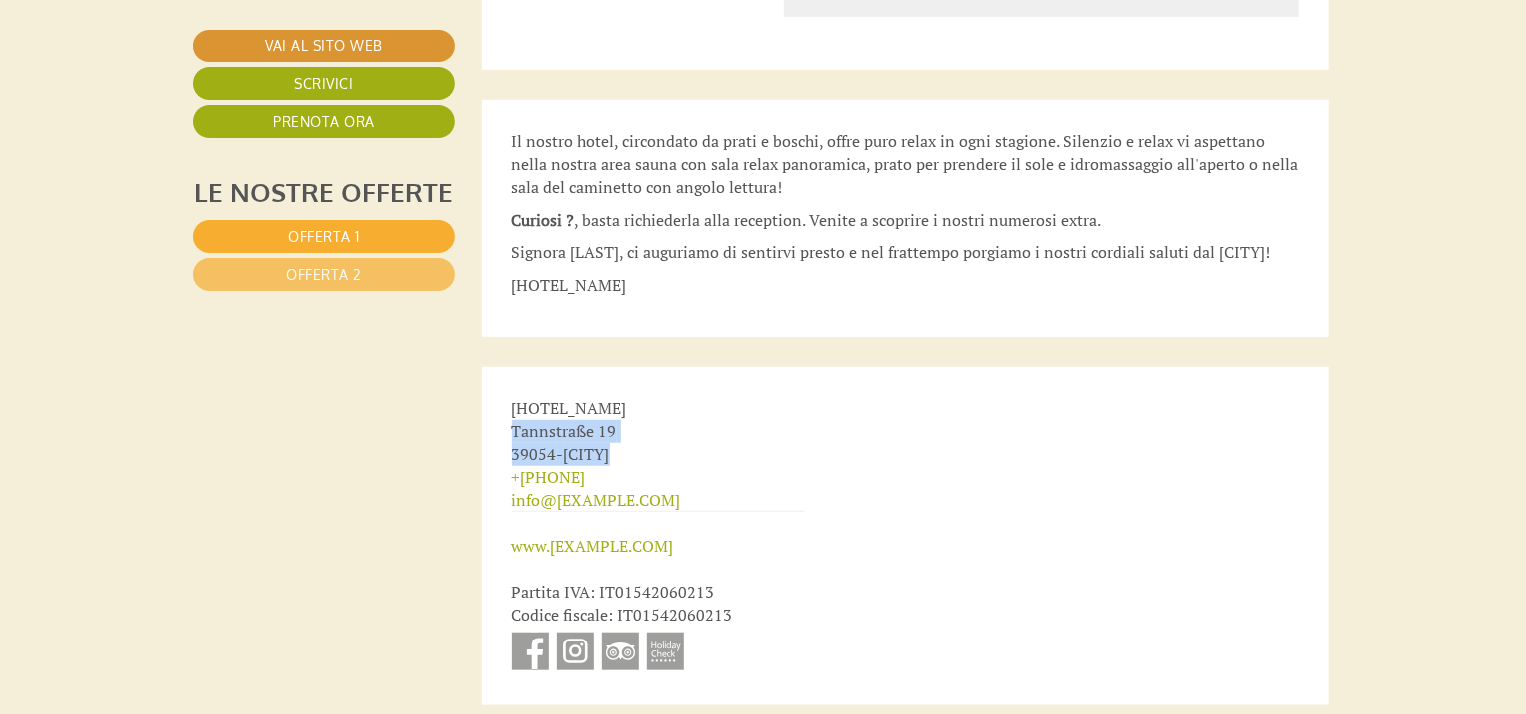 drag, startPoint x: 624, startPoint y: 453, endPoint x: 506, endPoint y: 440, distance: 118.71394 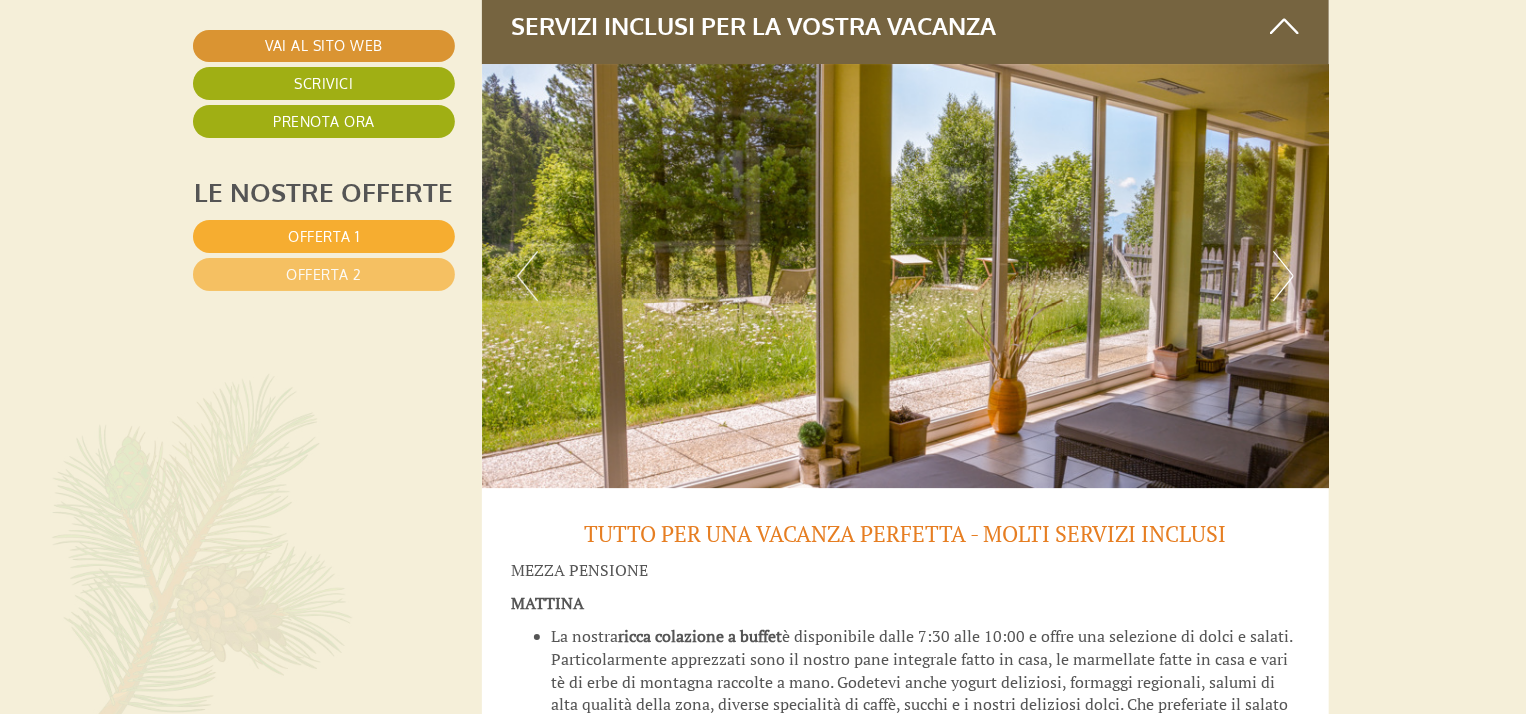 scroll, scrollTop: 2596, scrollLeft: 4, axis: both 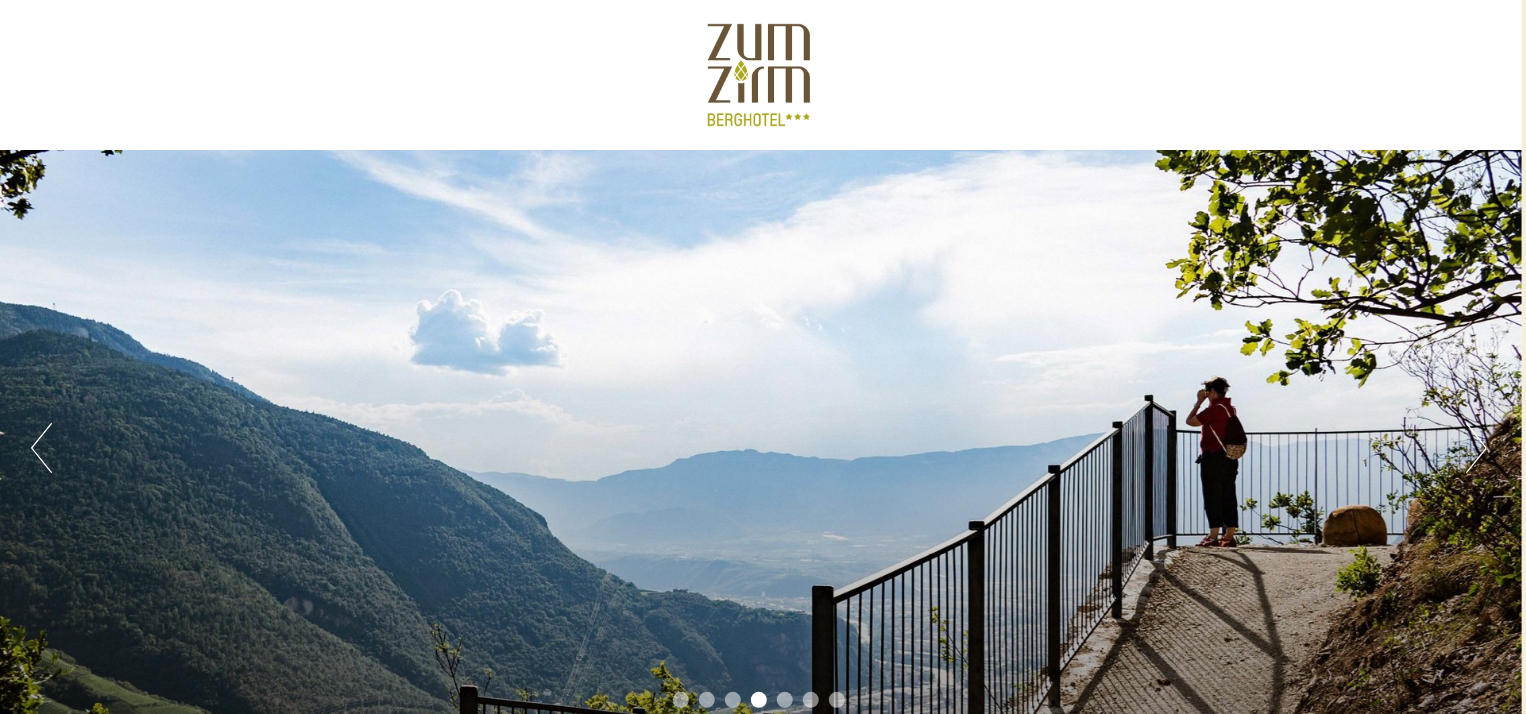 drag, startPoint x: 1532, startPoint y: 161, endPoint x: 1084, endPoint y: 95, distance: 452.8355 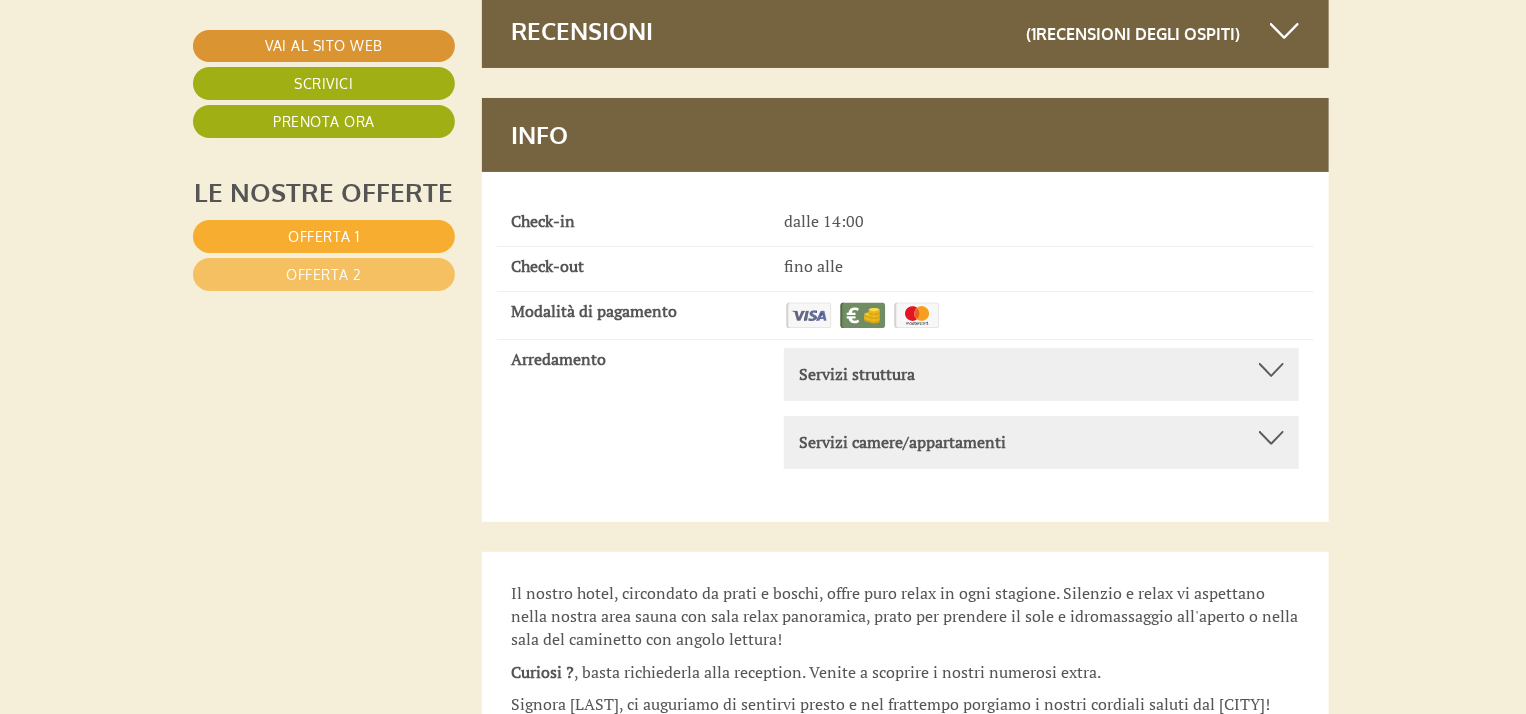 scroll, scrollTop: 12073, scrollLeft: 4, axis: both 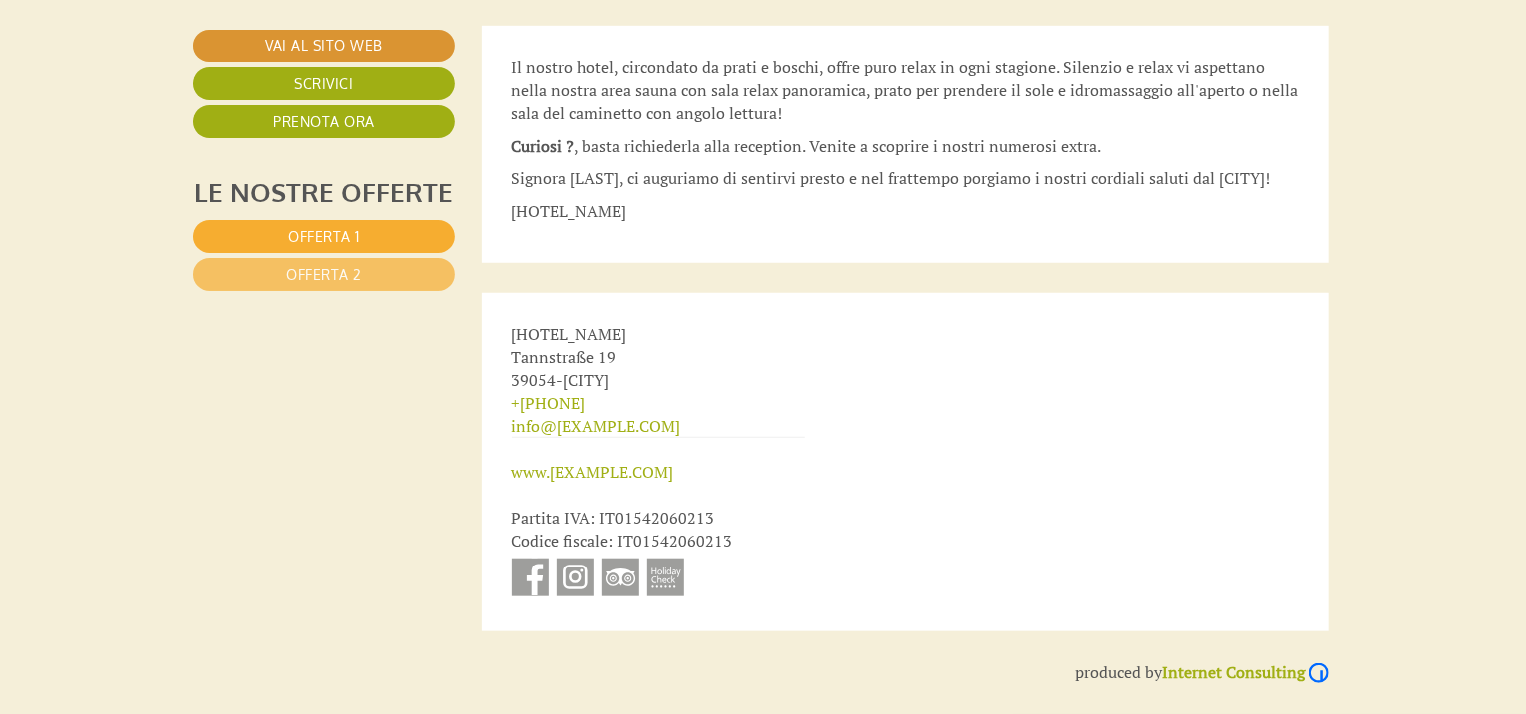 drag, startPoint x: 660, startPoint y: 334, endPoint x: 502, endPoint y: 341, distance: 158.15498 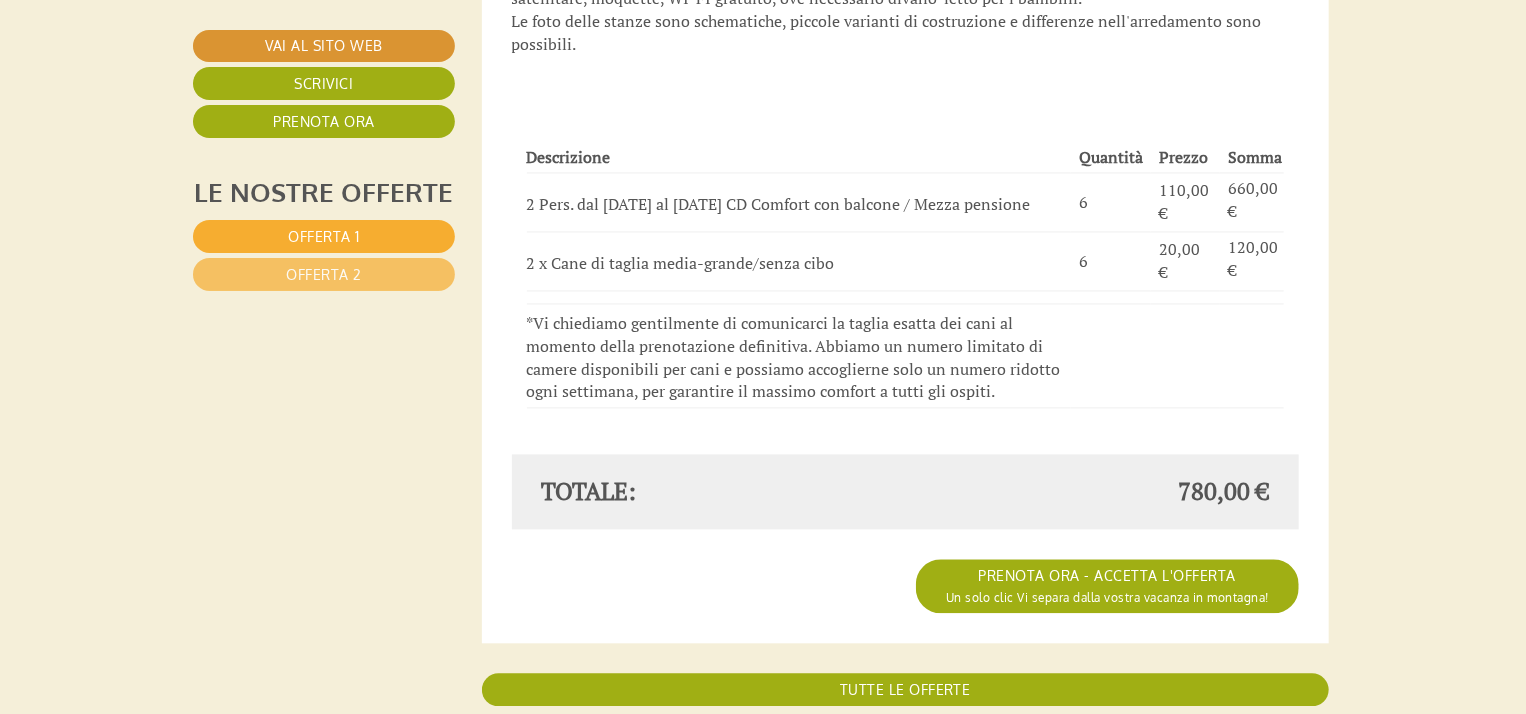 scroll, scrollTop: 1873, scrollLeft: 4, axis: both 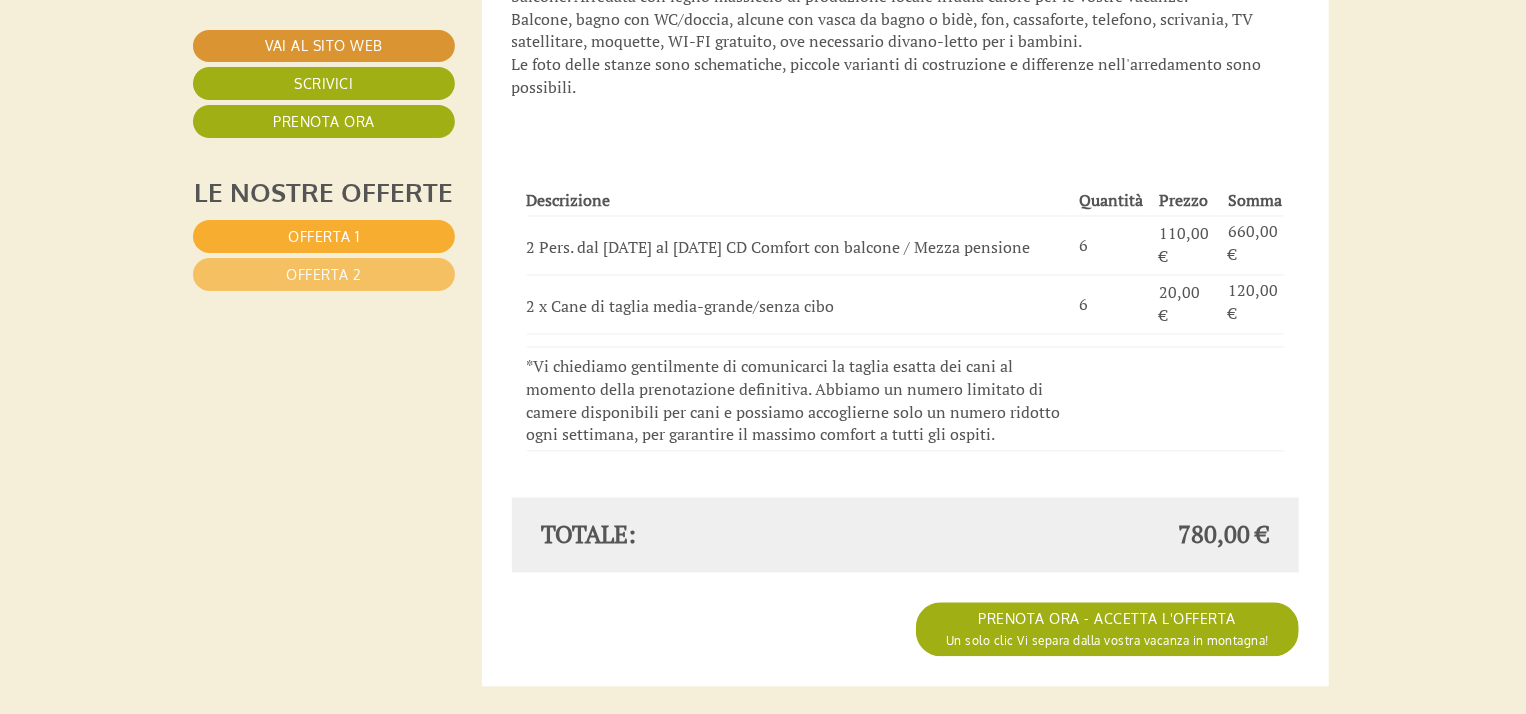 click on "e di un
Offerta 1
1x" at bounding box center [759, 4934] 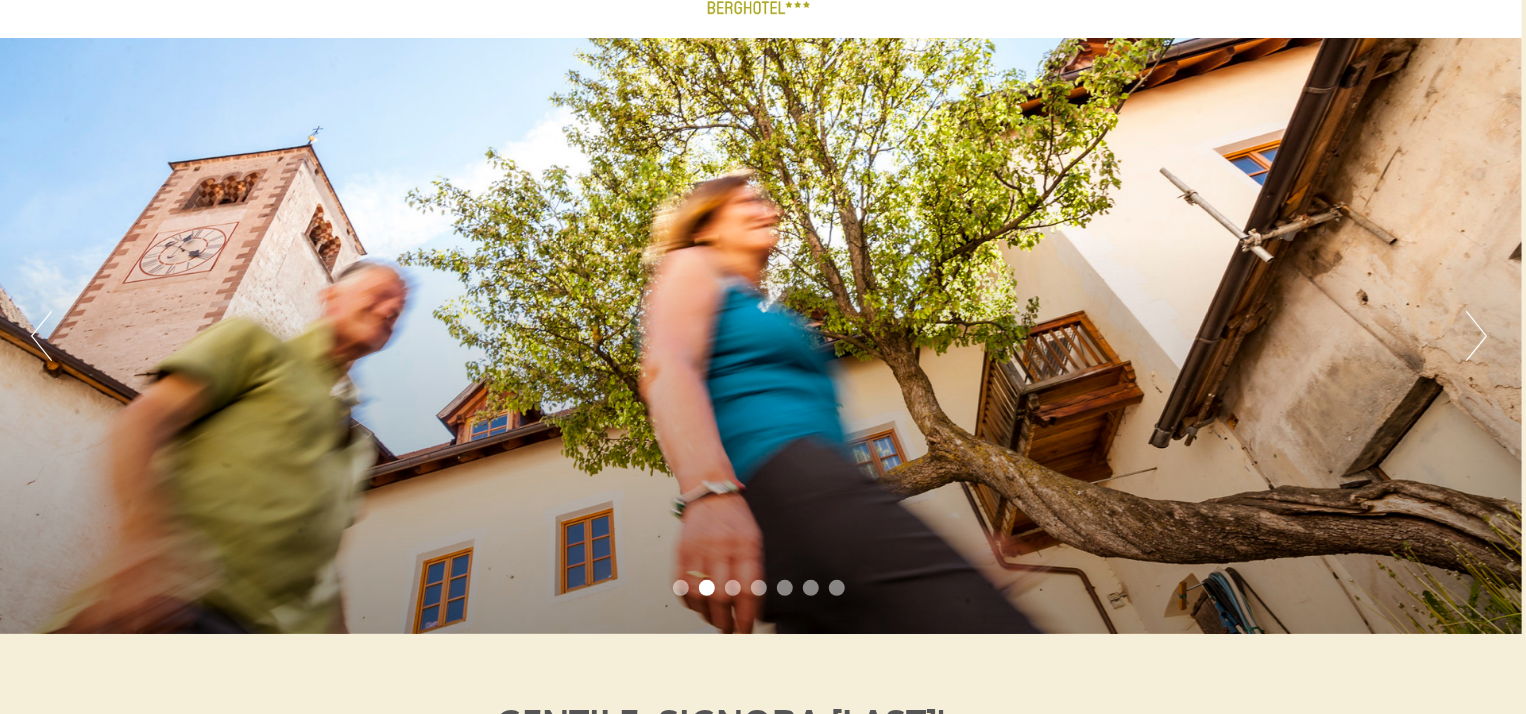 scroll, scrollTop: 0, scrollLeft: 4, axis: horizontal 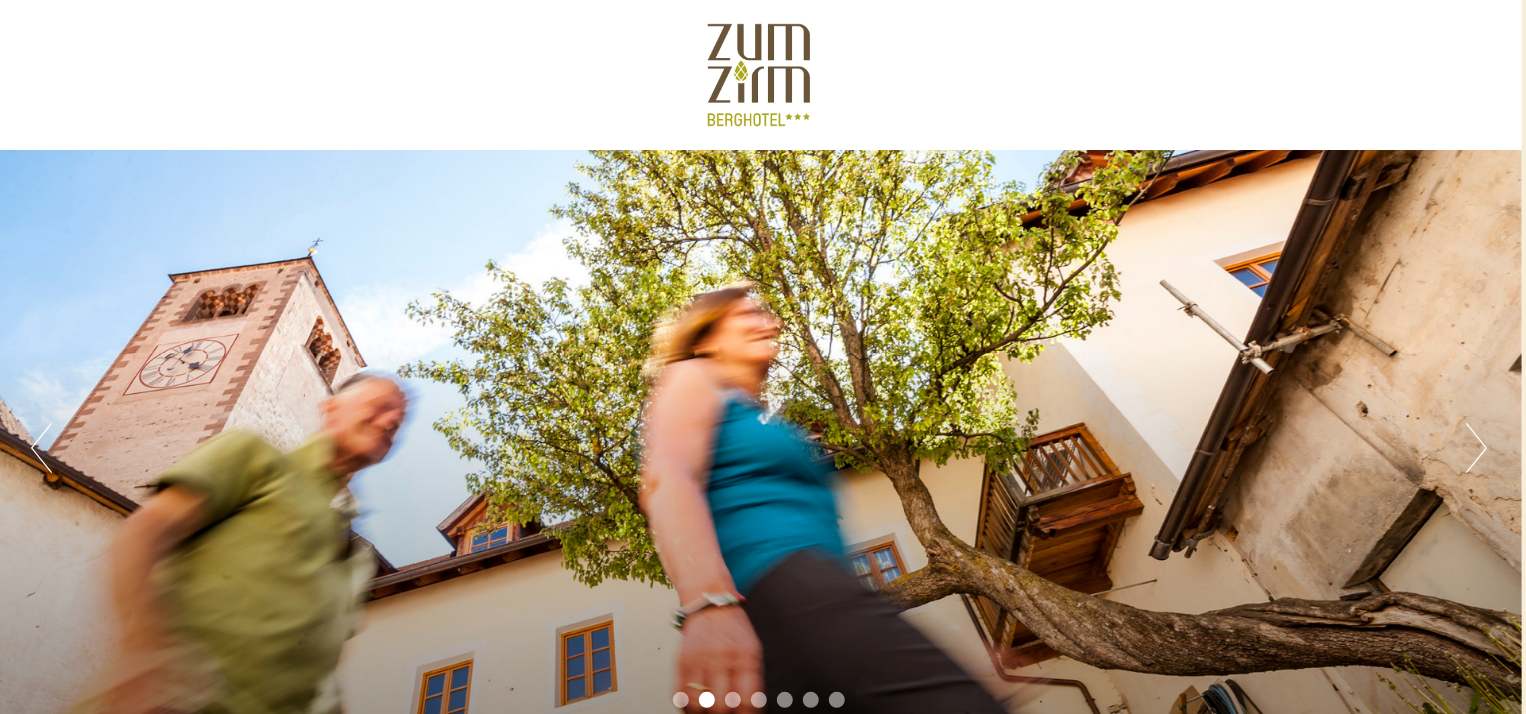 click at bounding box center [759, 75] 